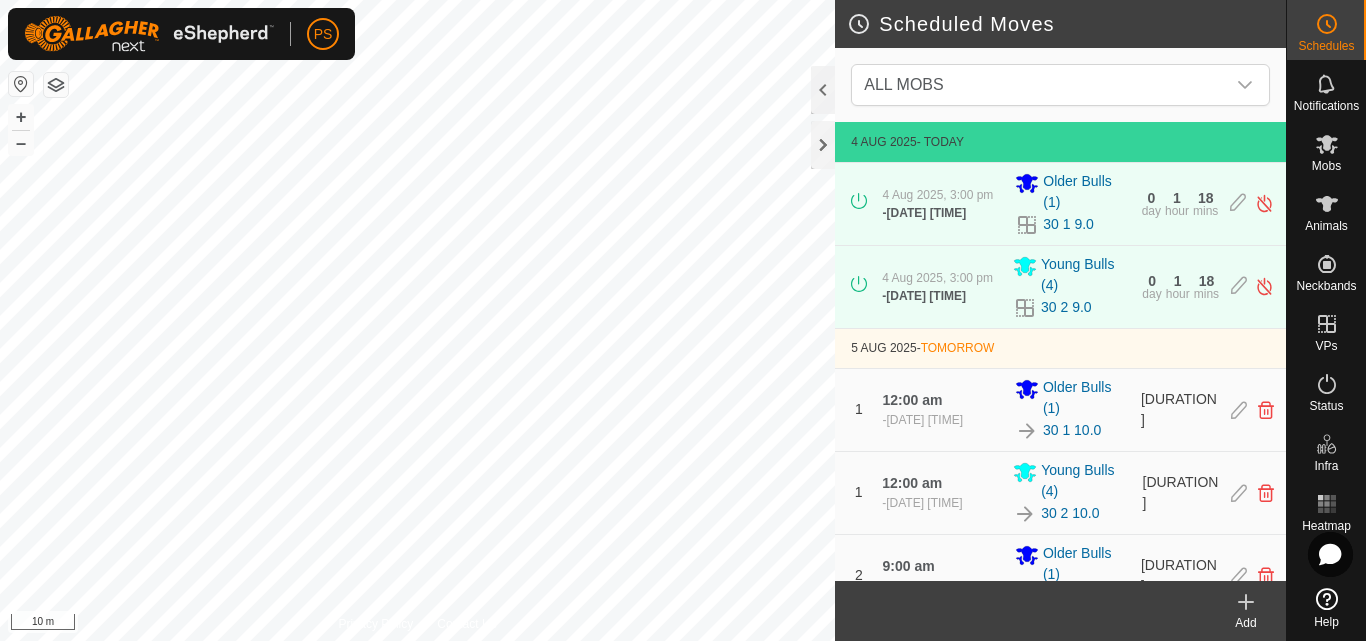 scroll, scrollTop: 0, scrollLeft: 0, axis: both 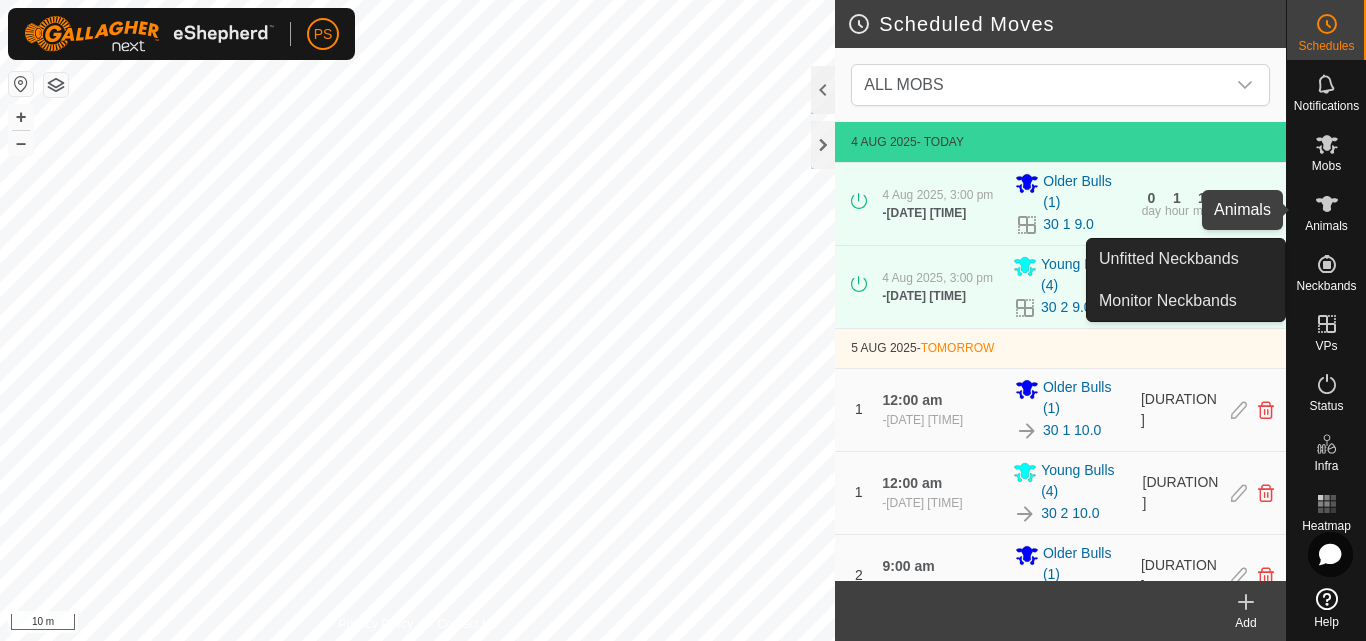 click 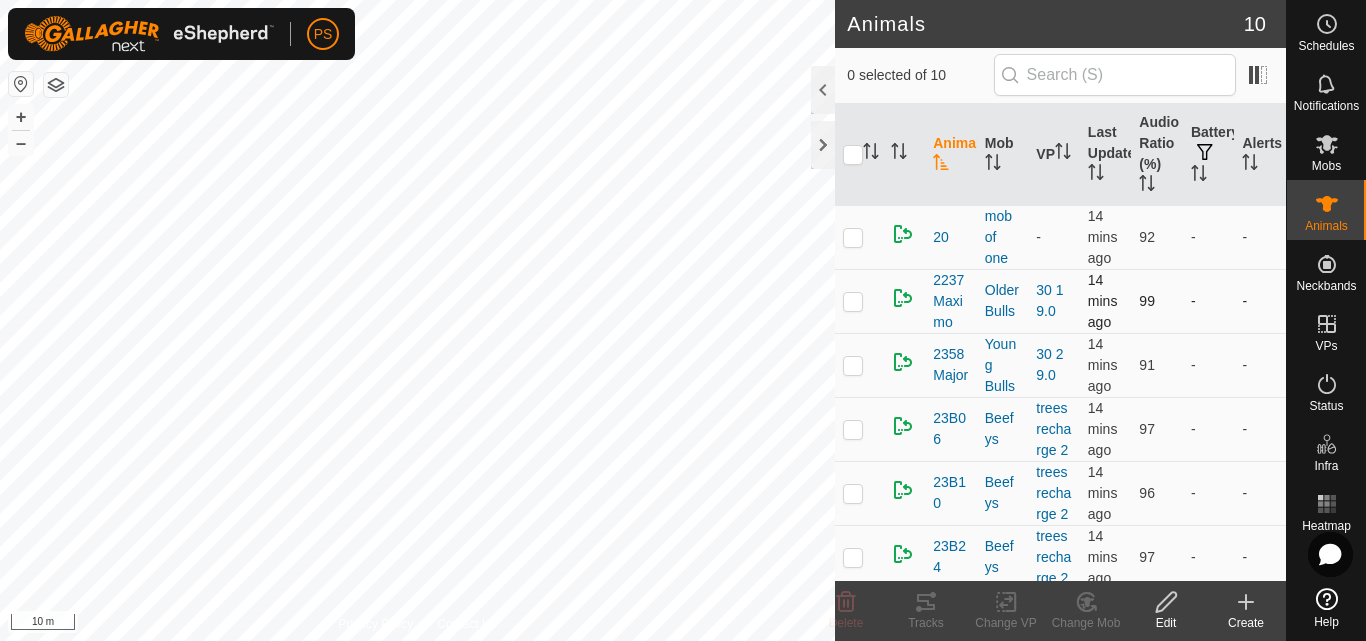 click at bounding box center [853, 301] 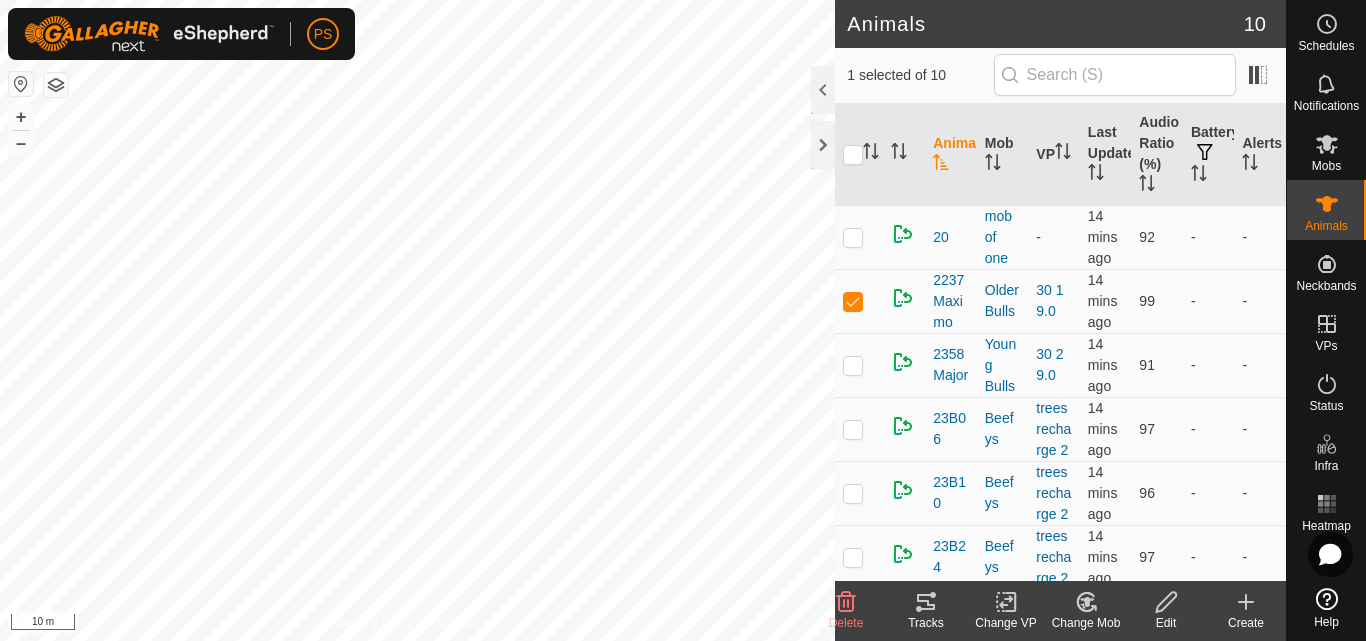 click 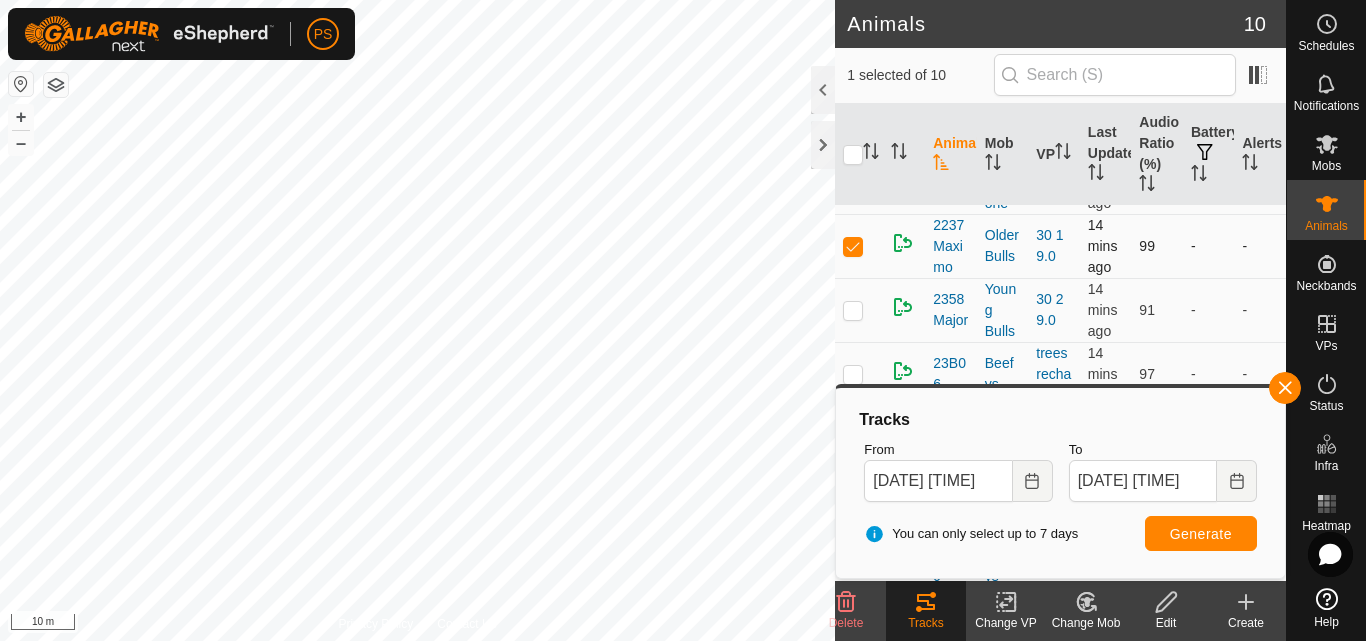 scroll, scrollTop: 100, scrollLeft: 0, axis: vertical 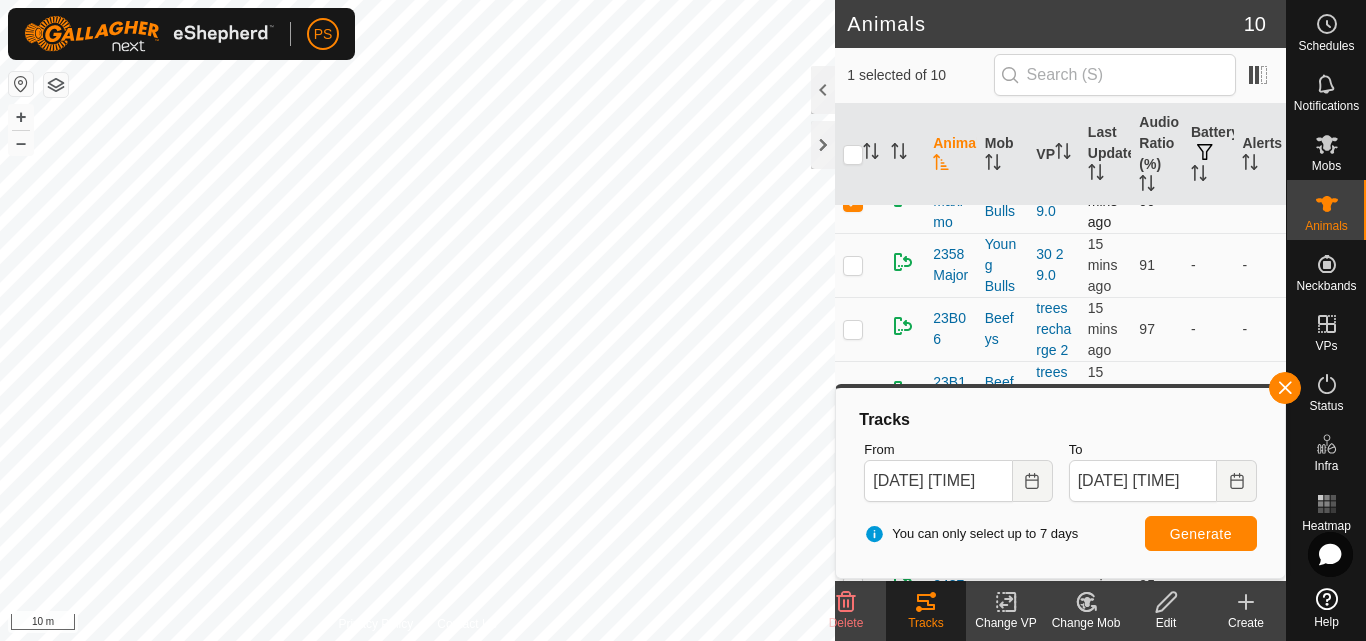 click at bounding box center (859, 201) 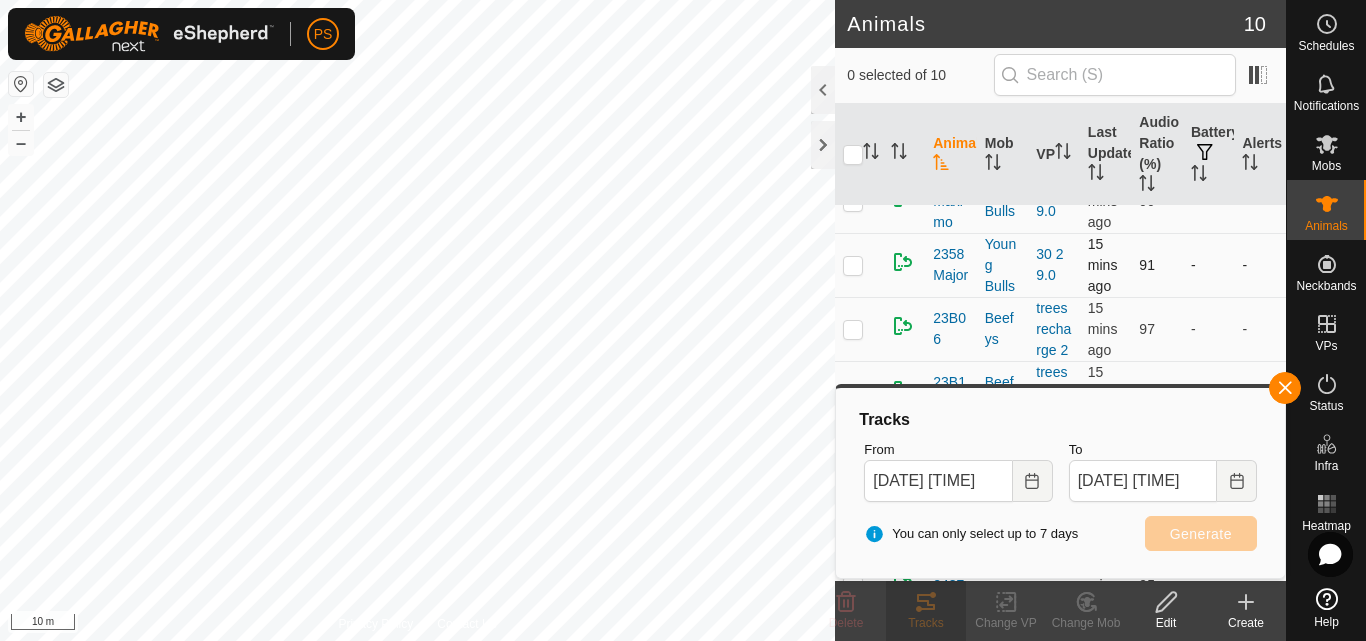 click at bounding box center (853, 265) 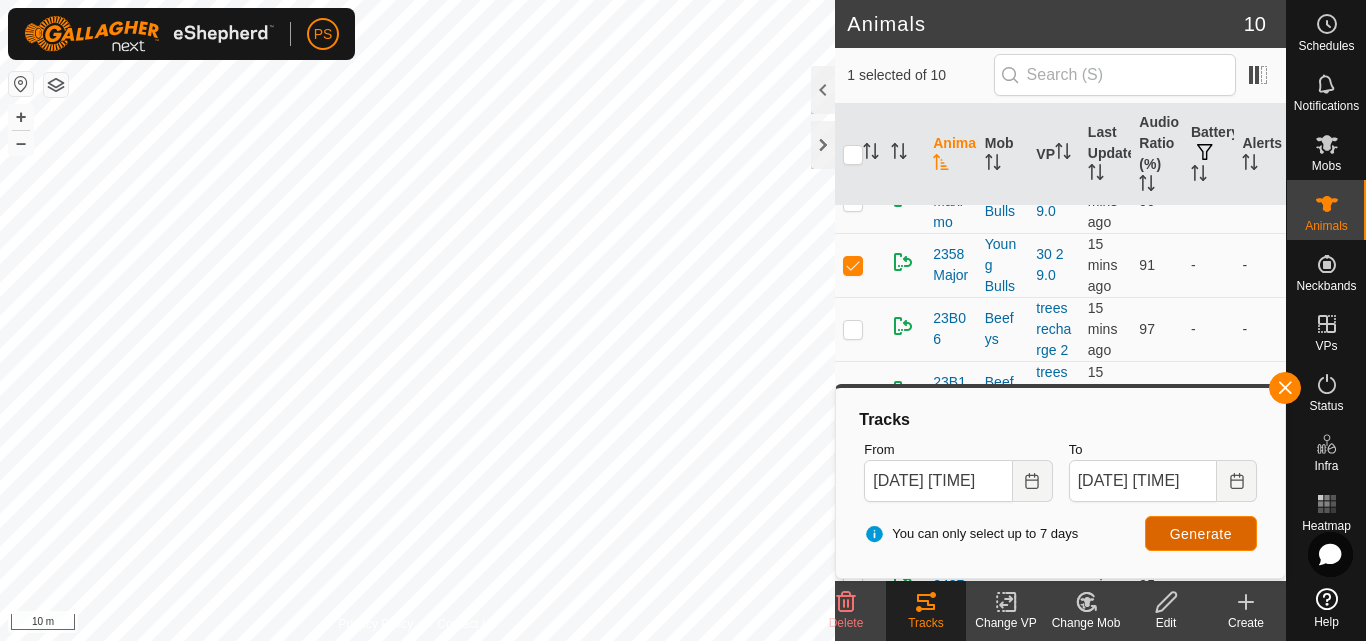 click on "Generate" at bounding box center [1201, 534] 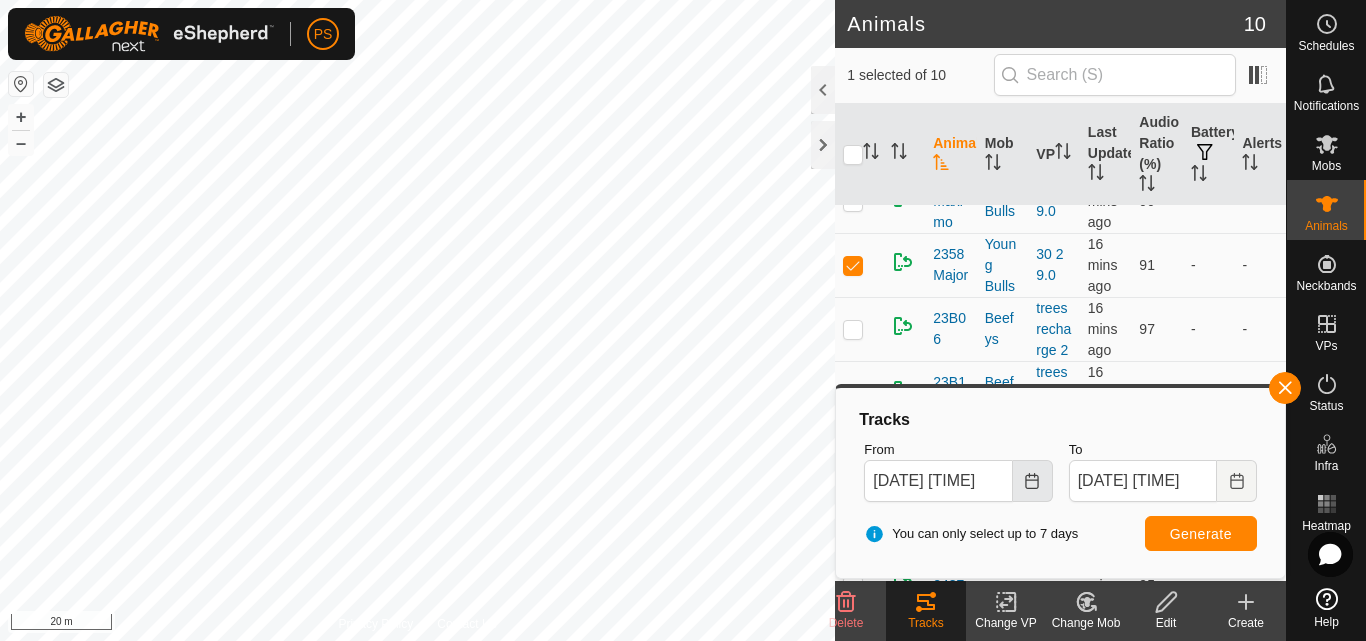 click 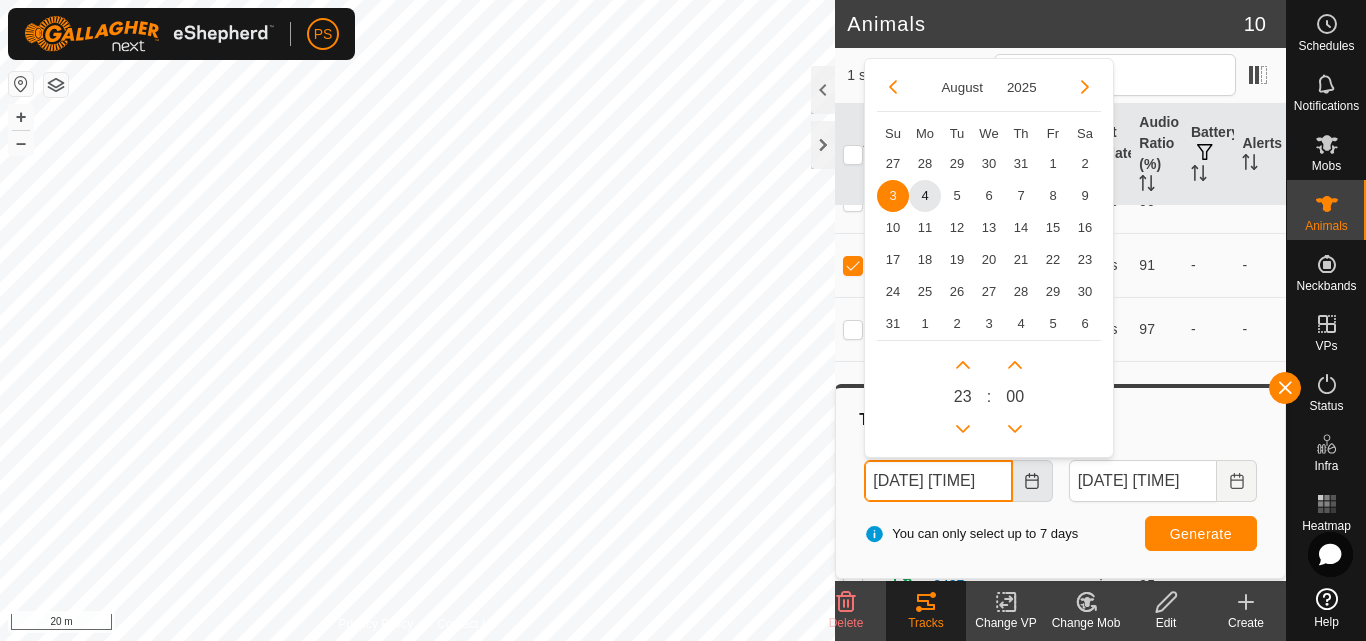 scroll, scrollTop: 0, scrollLeft: 9, axis: horizontal 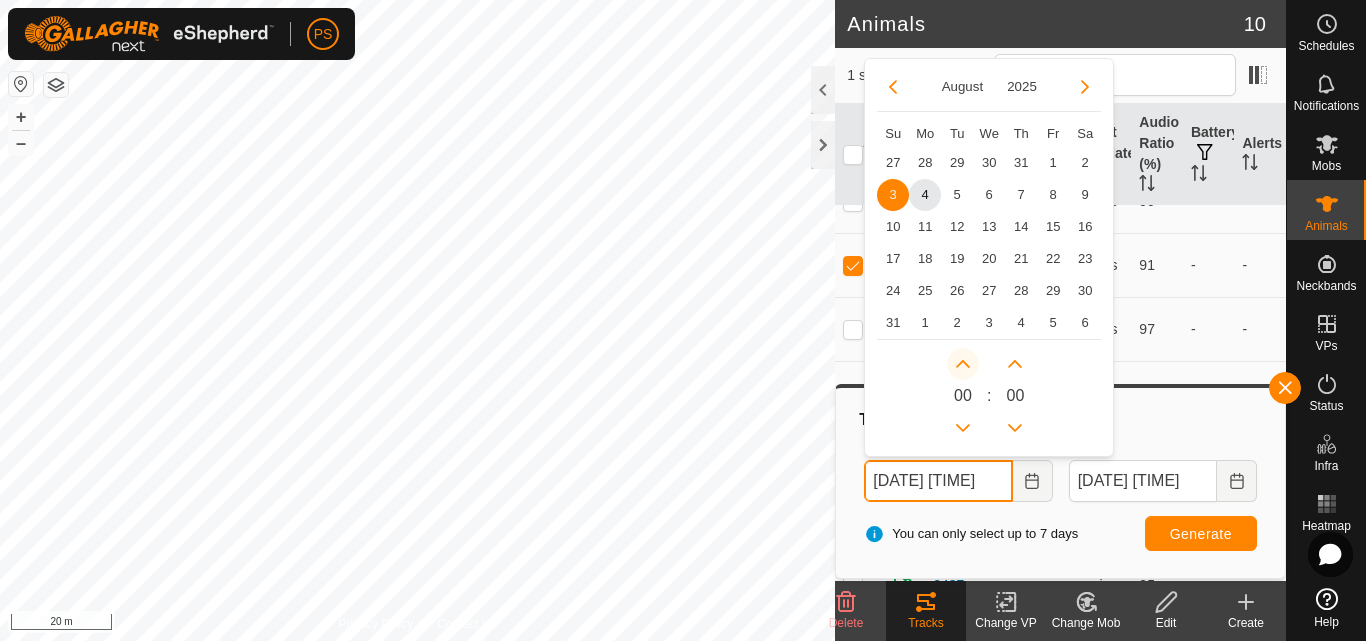 click at bounding box center [963, 364] 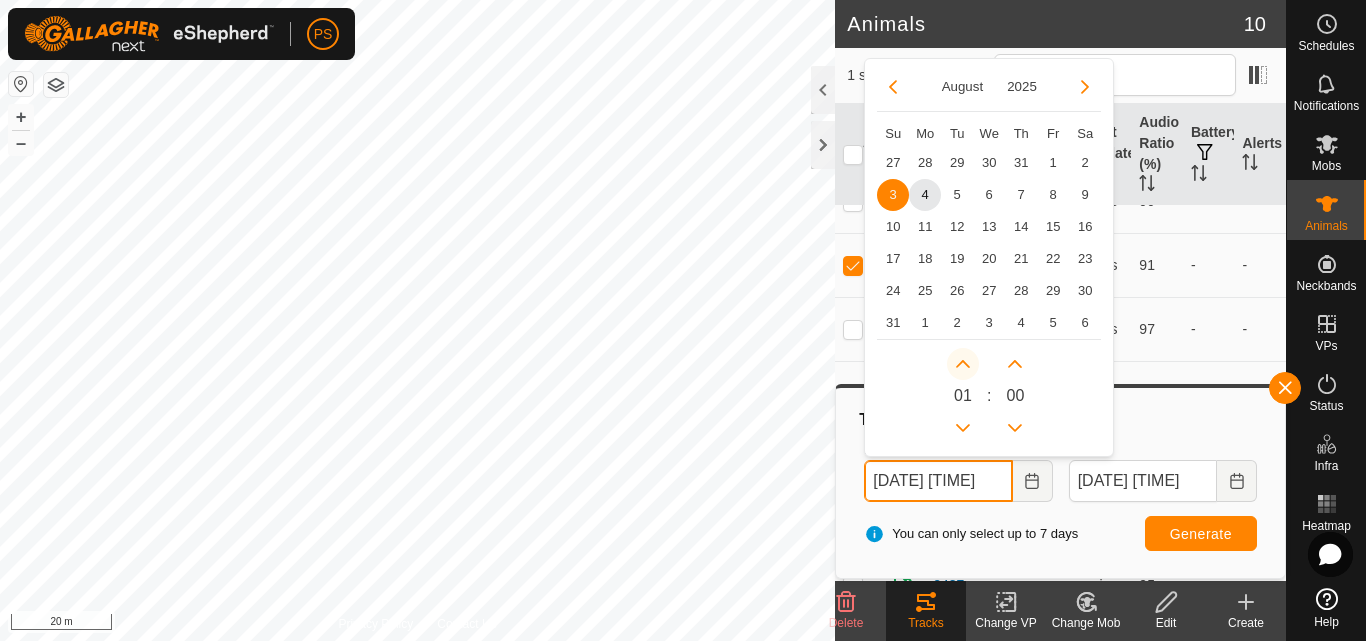 click at bounding box center [963, 366] 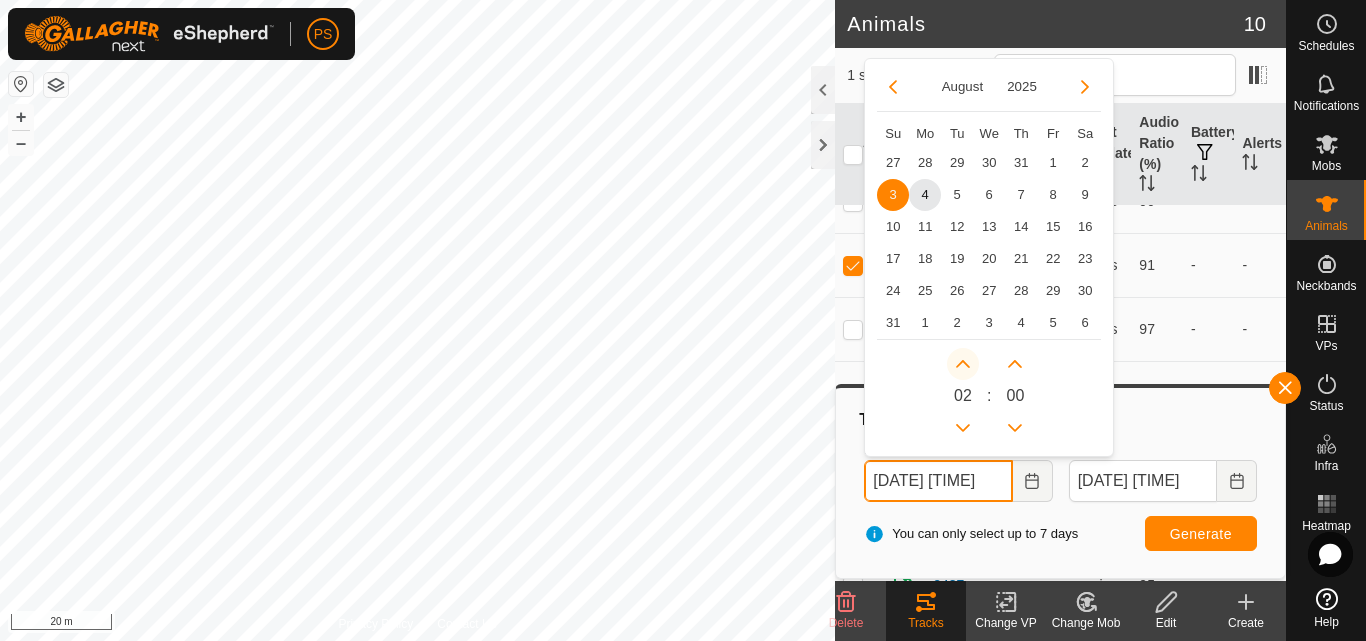 click at bounding box center [963, 364] 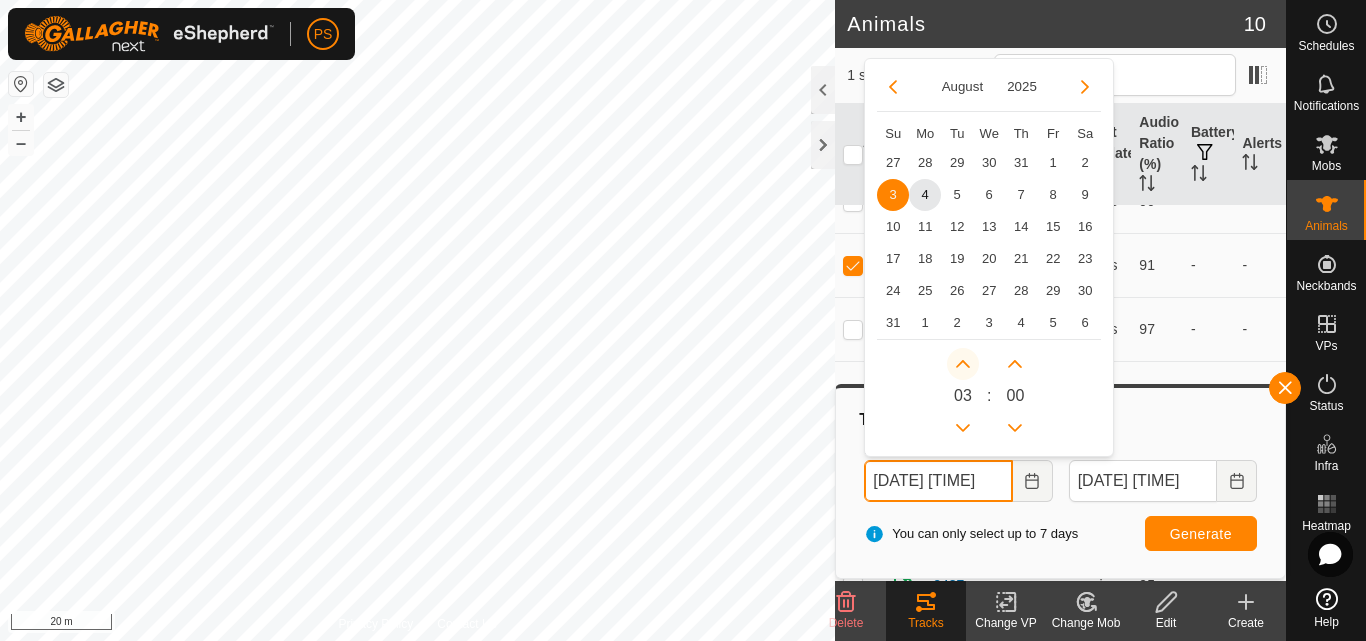 click at bounding box center (963, 364) 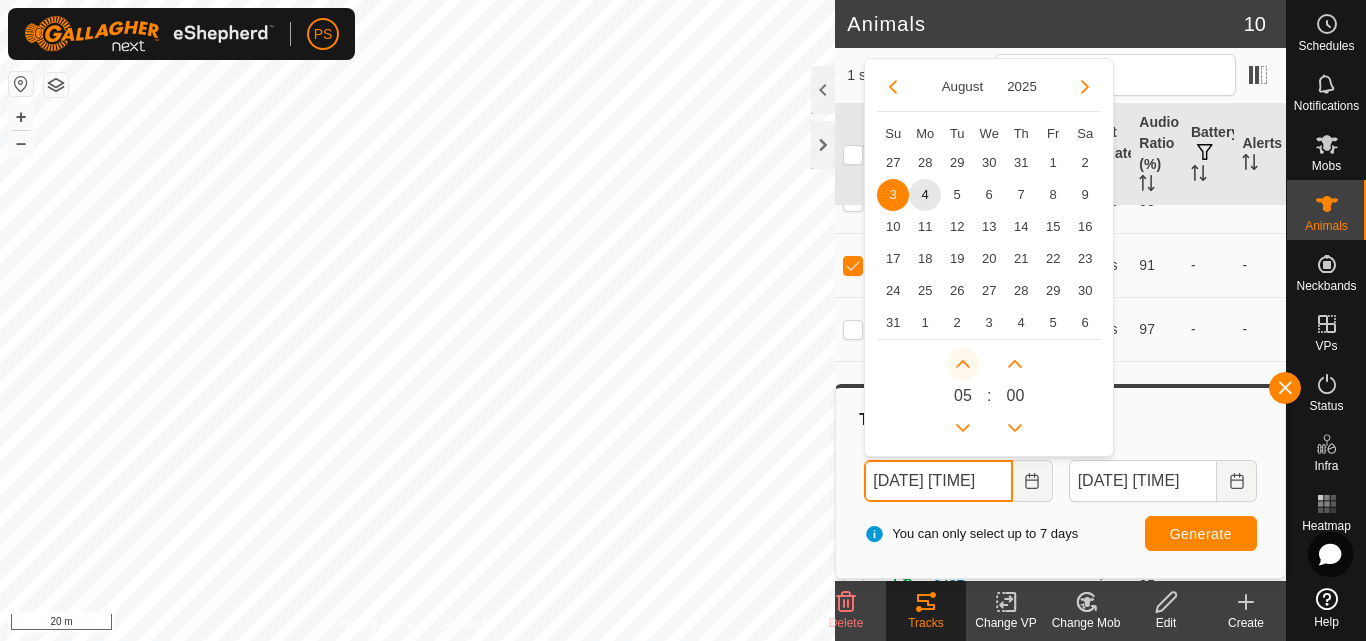 click 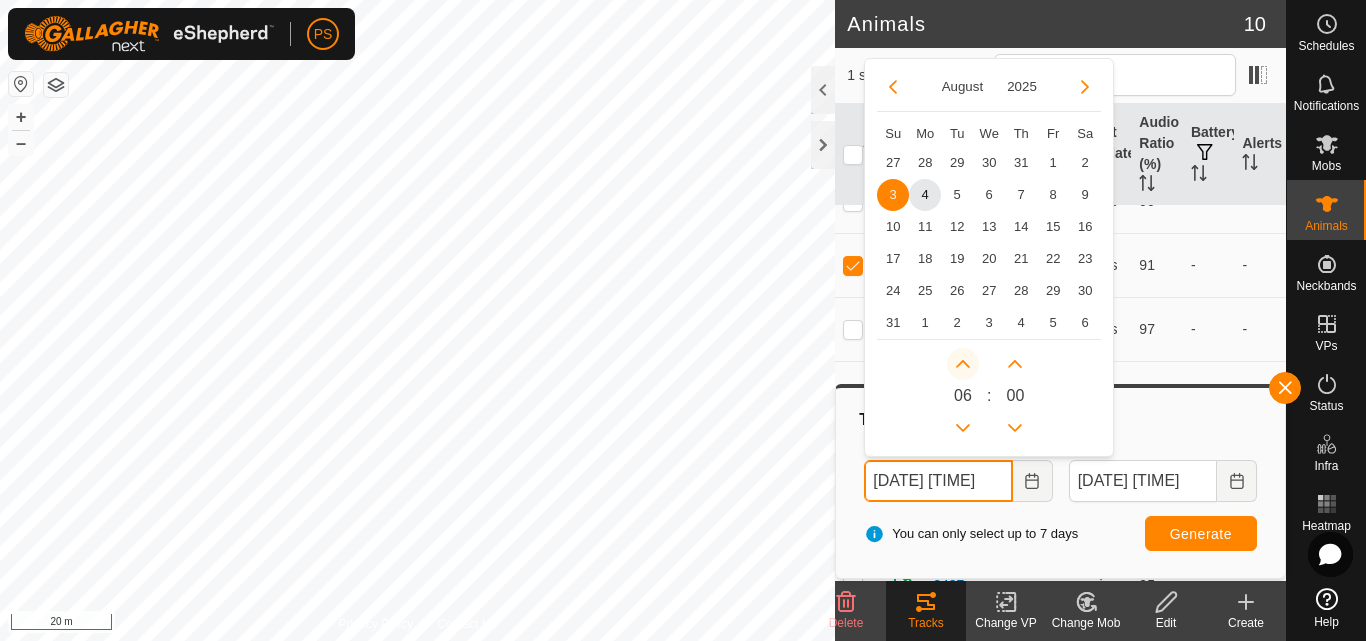 click 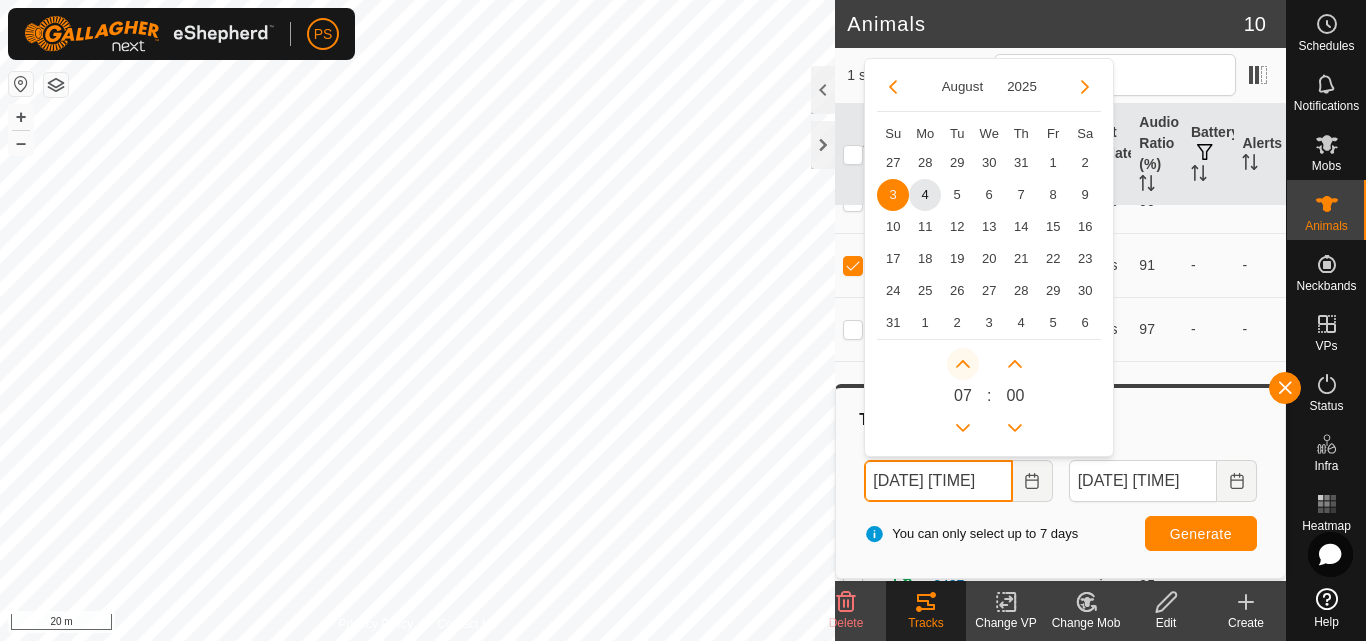 click at bounding box center (963, 364) 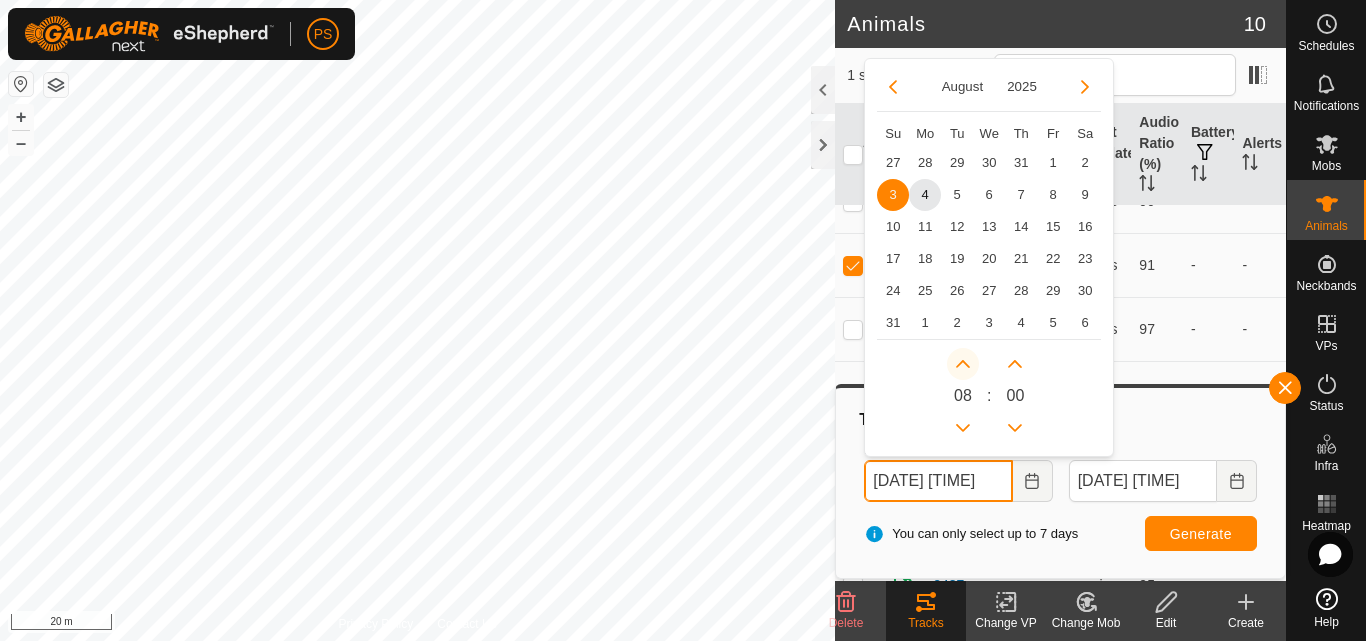 click at bounding box center [963, 364] 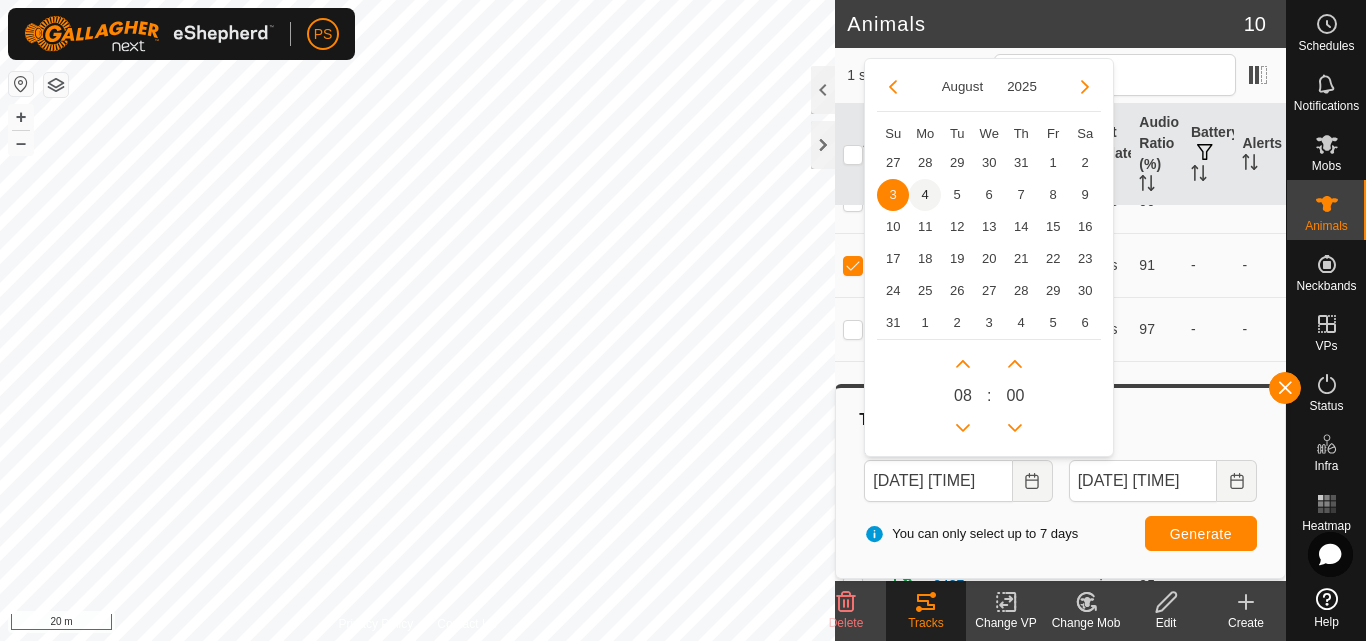 click on "4" at bounding box center [925, 195] 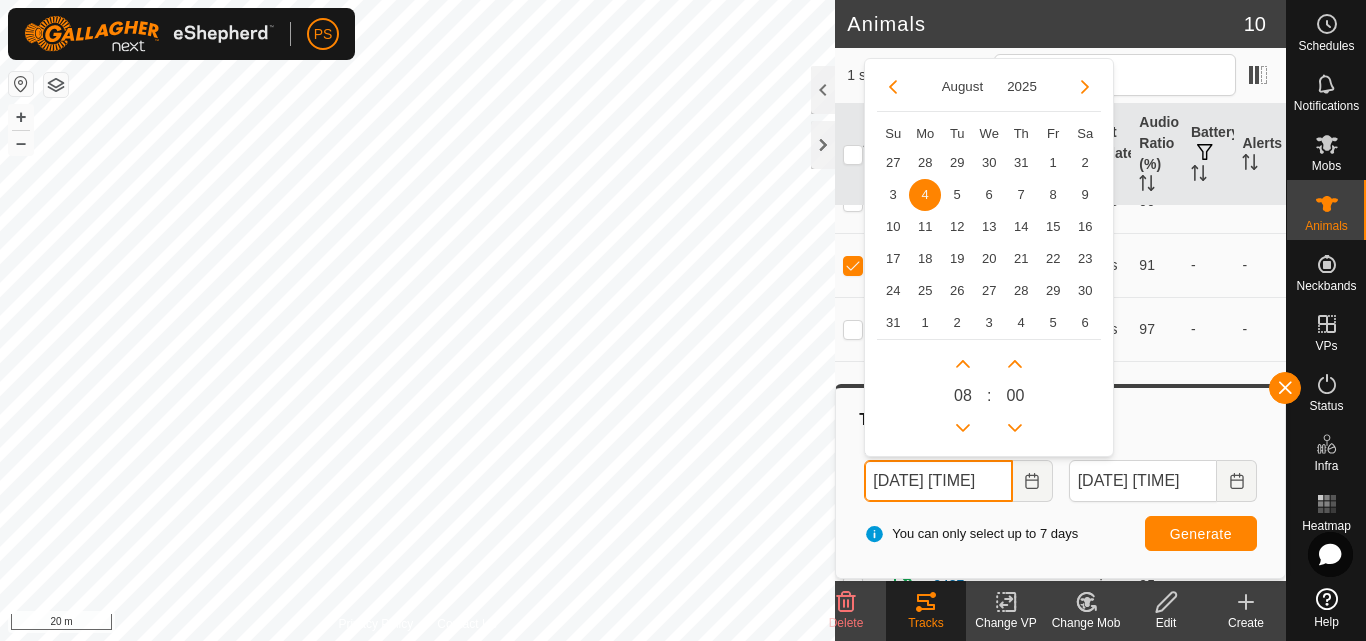 scroll, scrollTop: 0, scrollLeft: 9, axis: horizontal 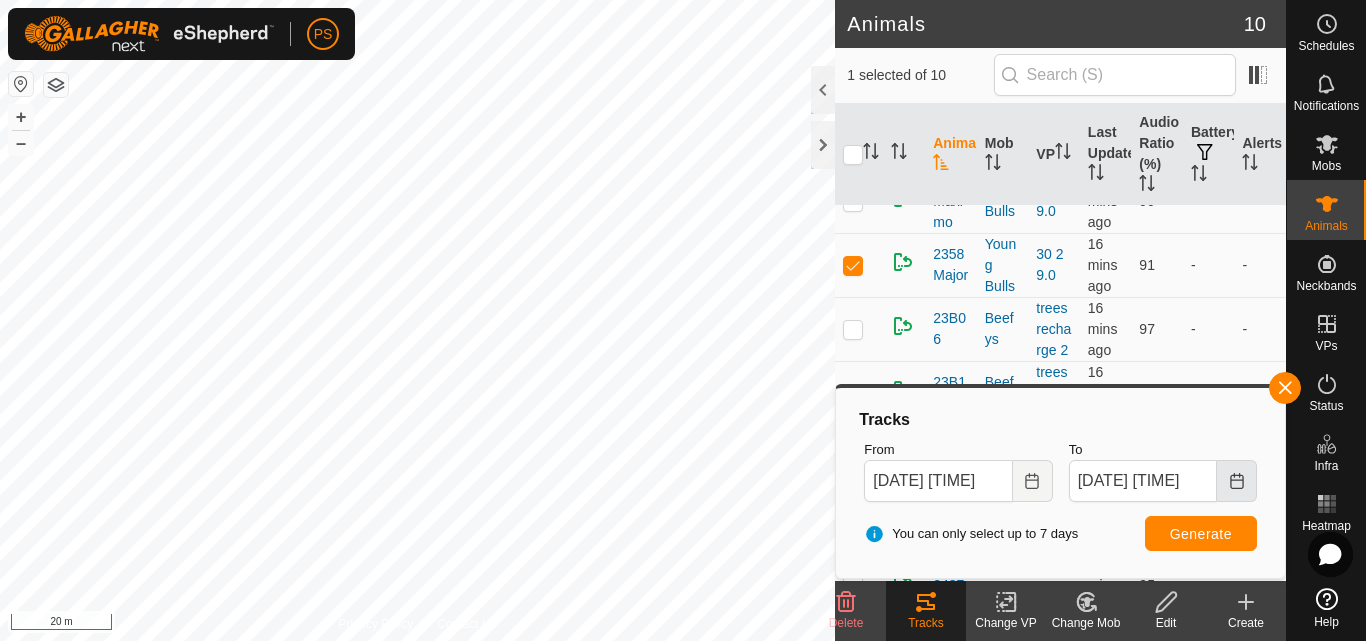 click 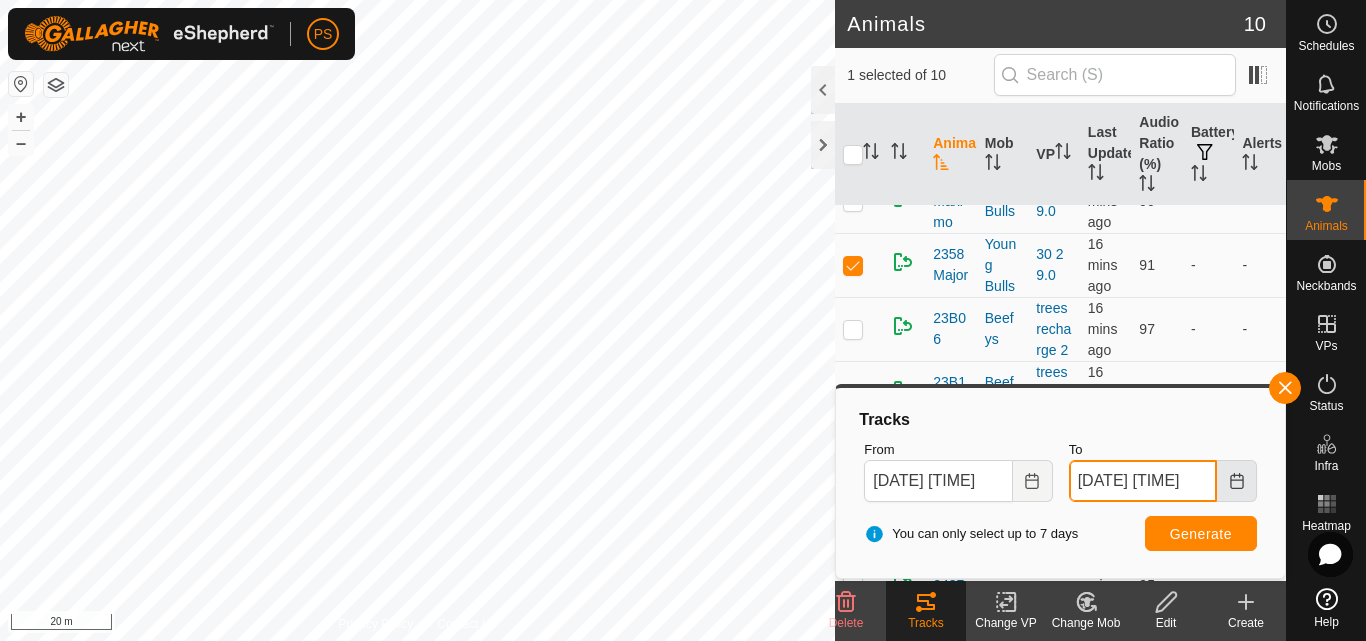 scroll, scrollTop: 0, scrollLeft: 0, axis: both 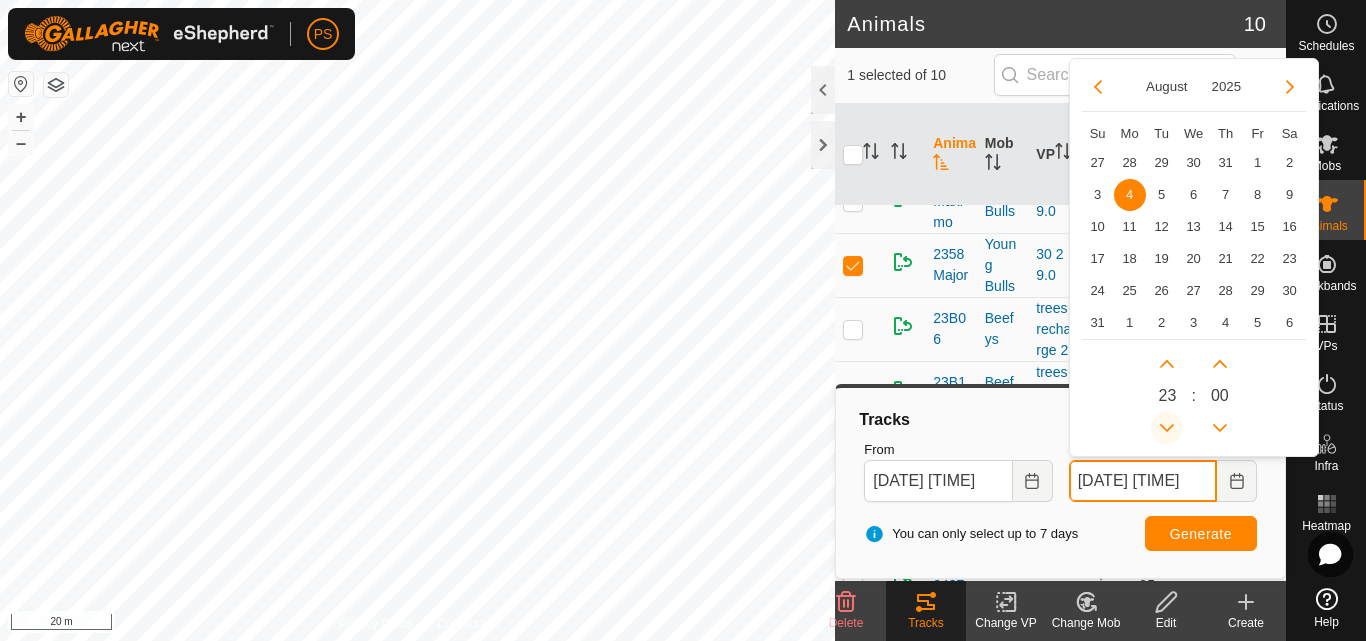 click at bounding box center (1167, 428) 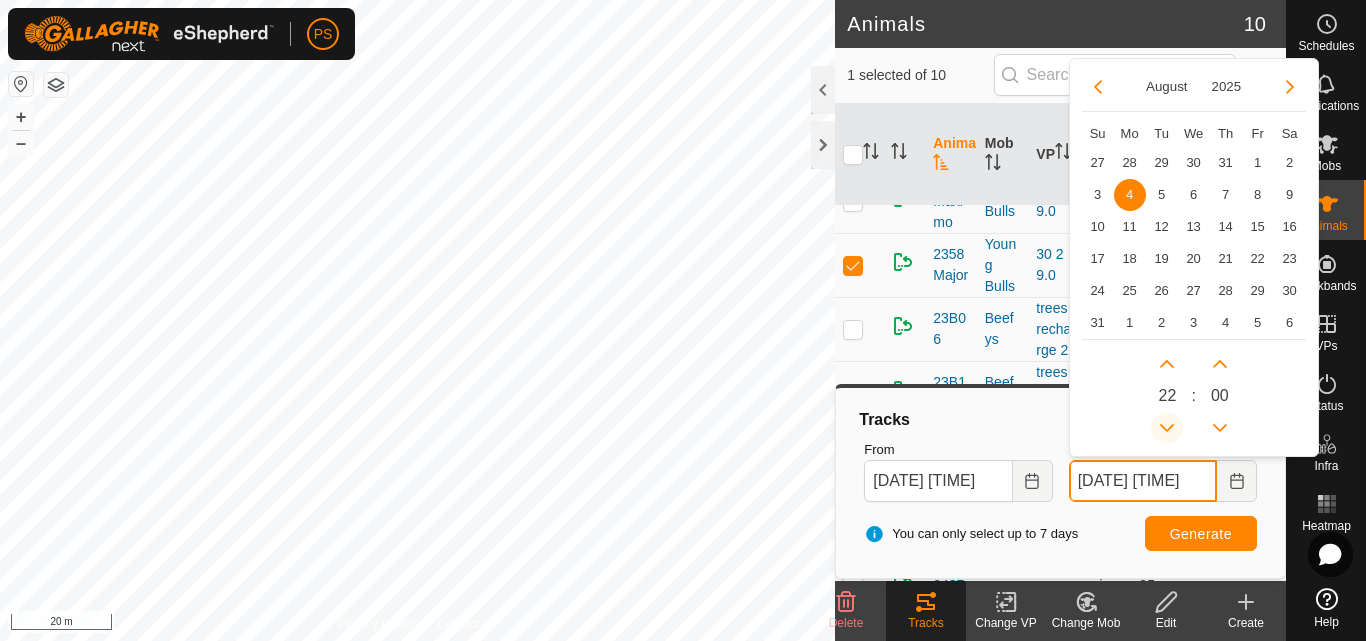 click at bounding box center [1167, 428] 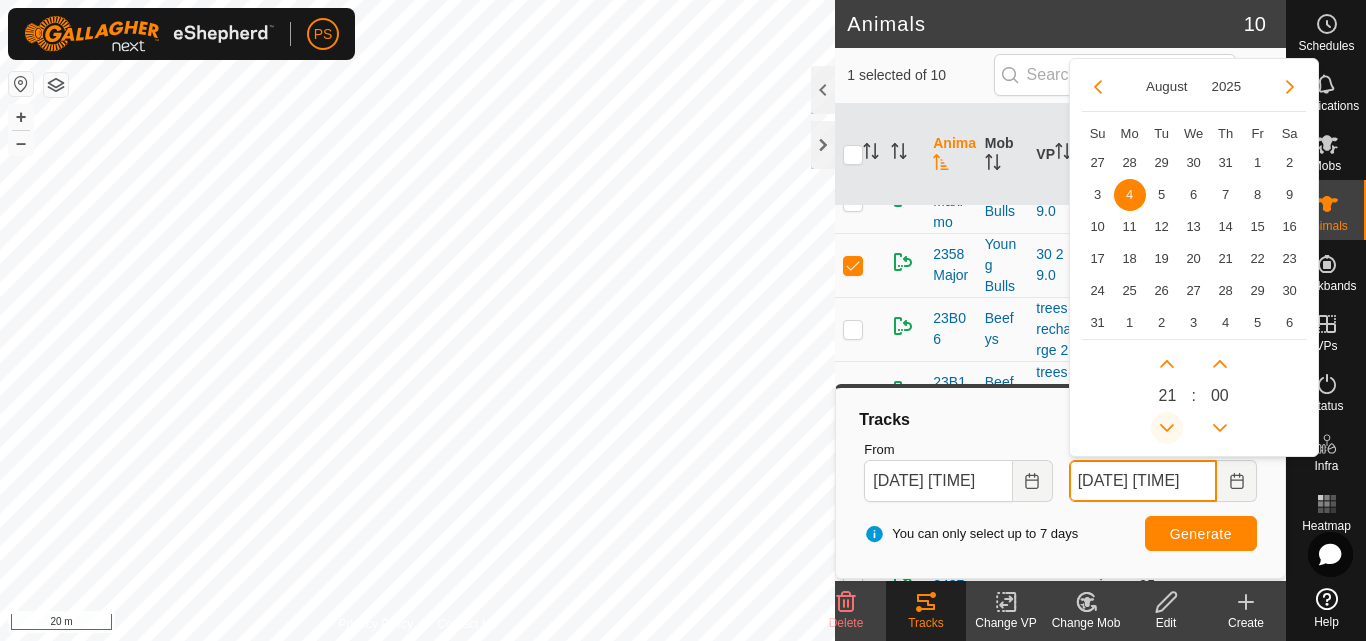 click at bounding box center [1166, 427] 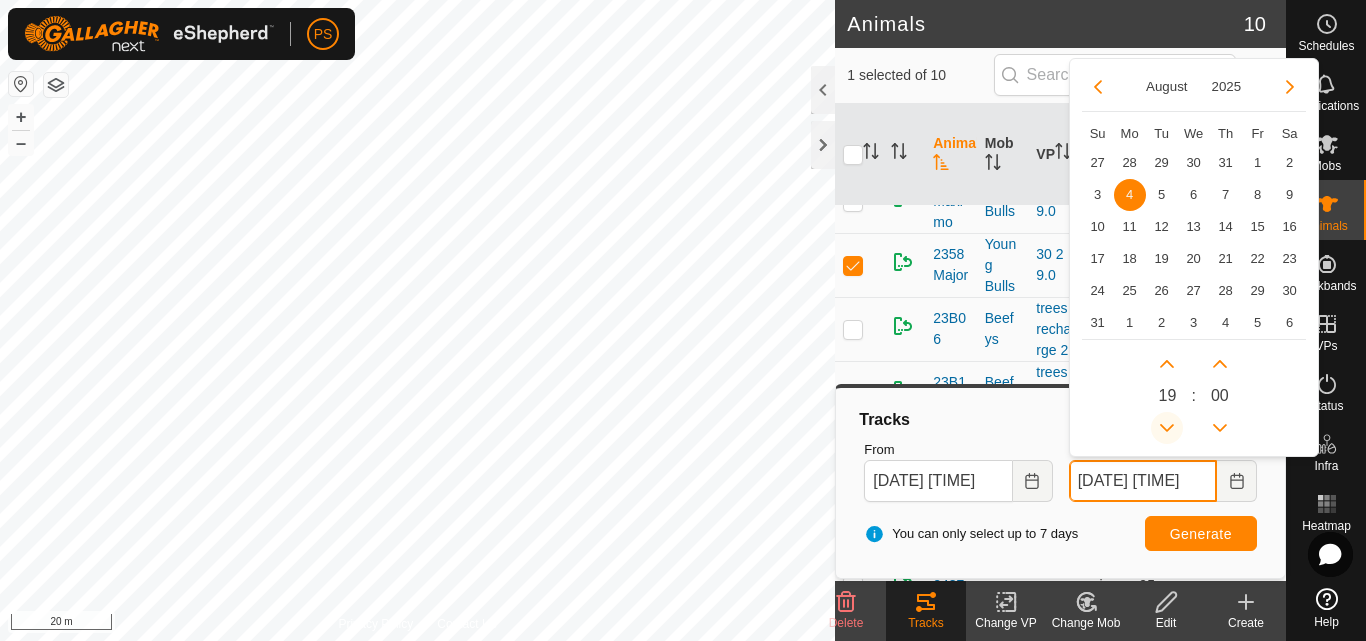 click at bounding box center [1167, 428] 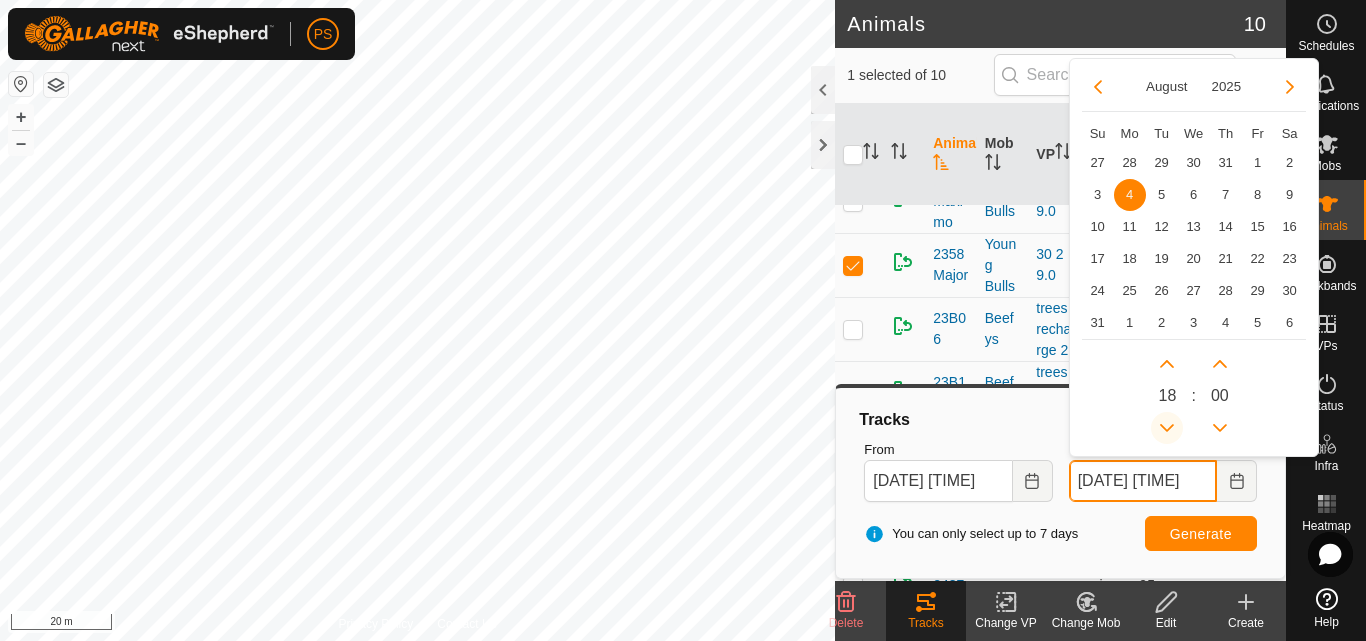 click at bounding box center (1167, 428) 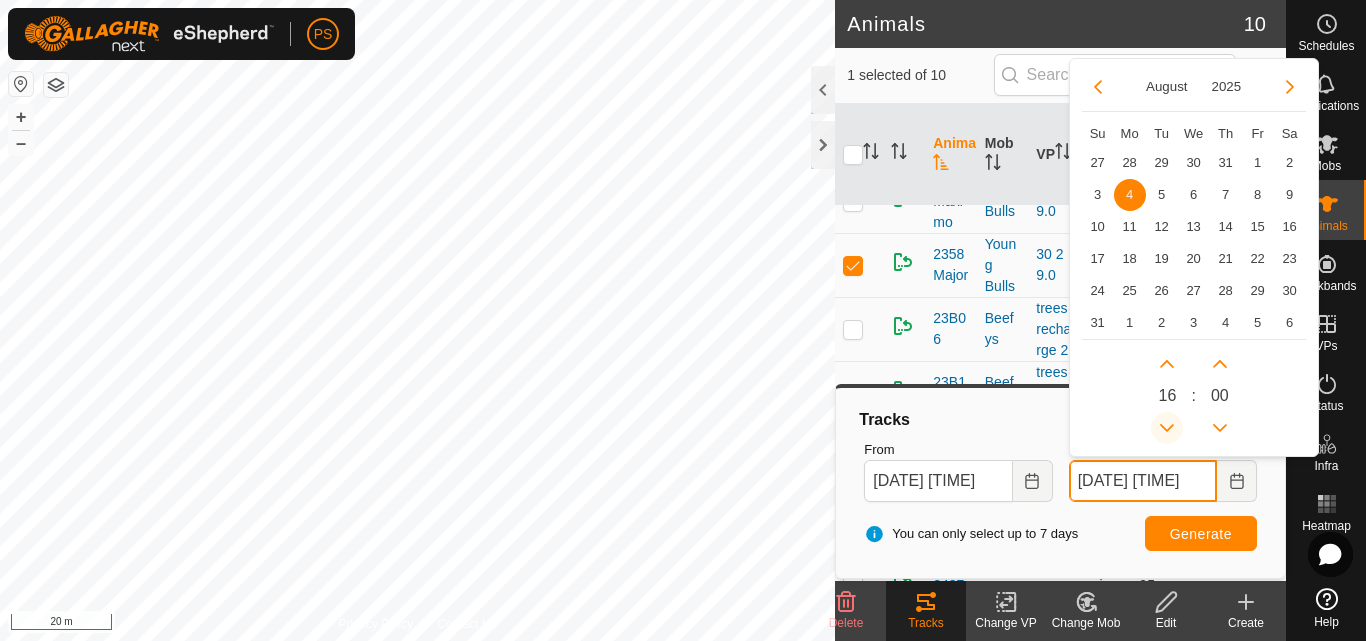 click 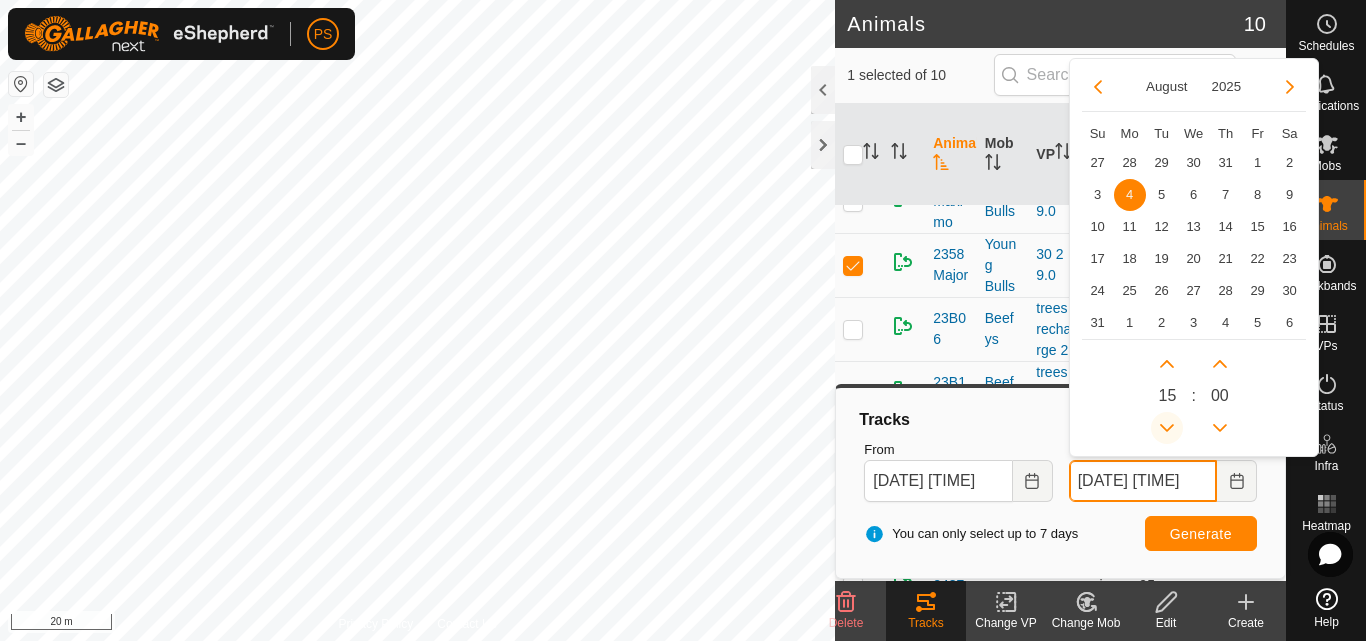 click 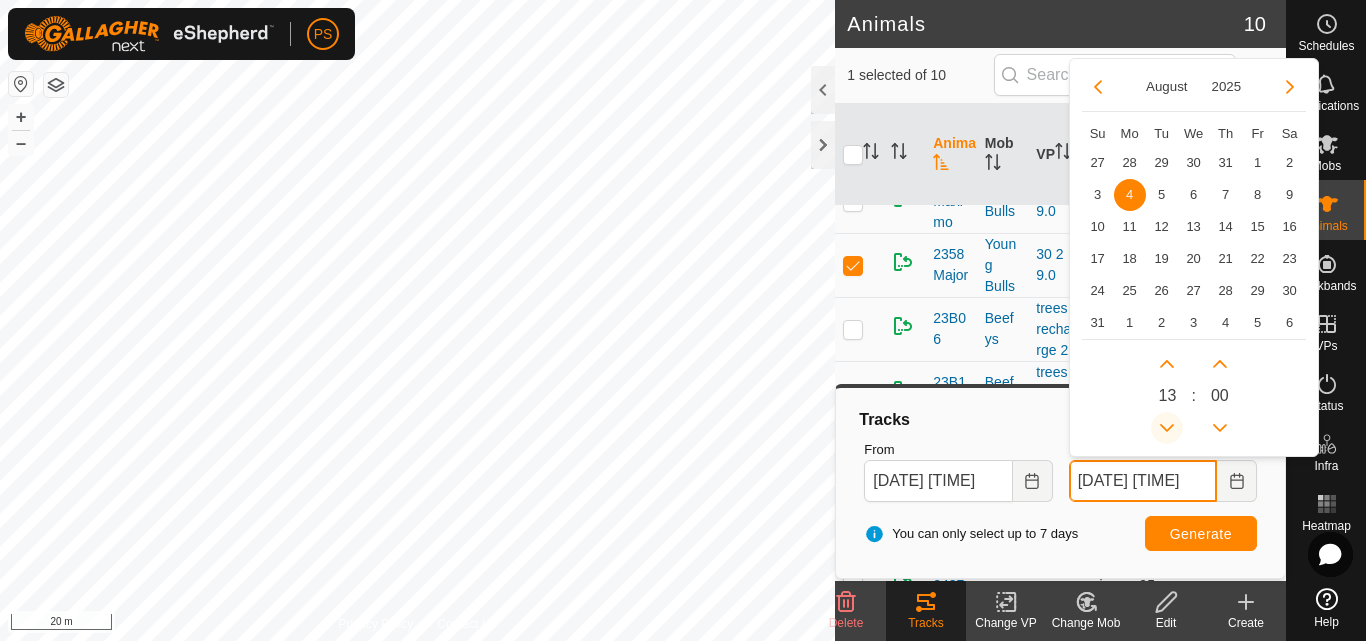 click 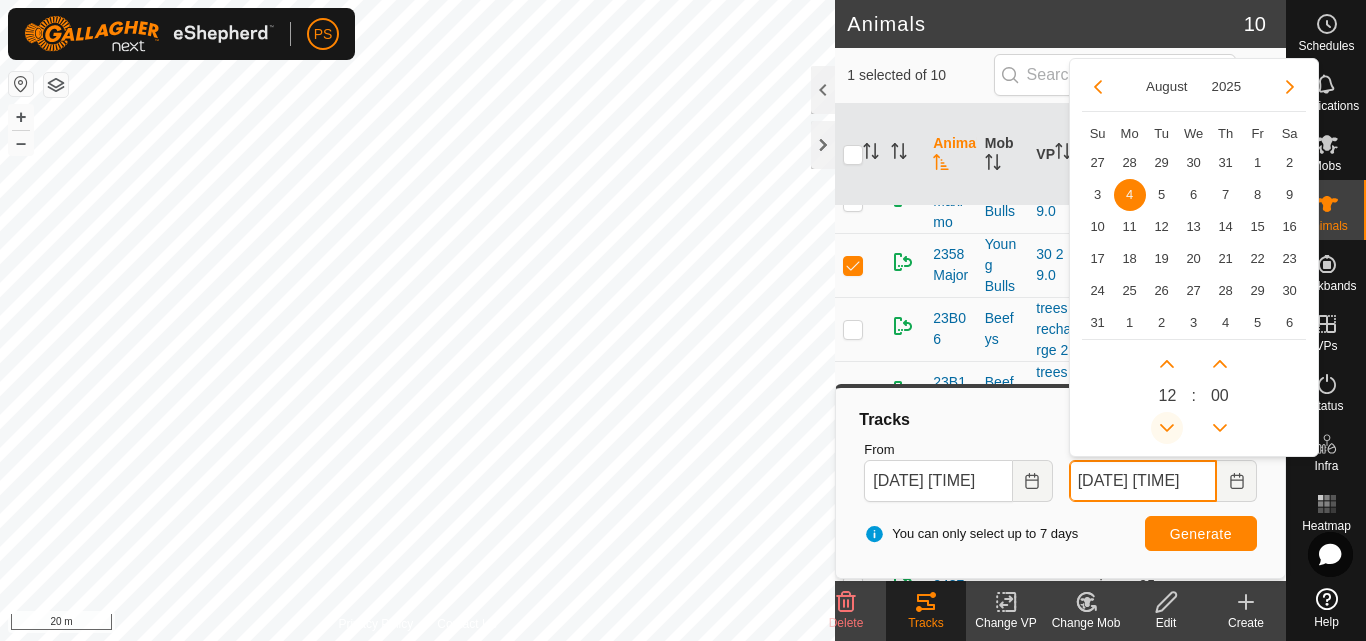 click 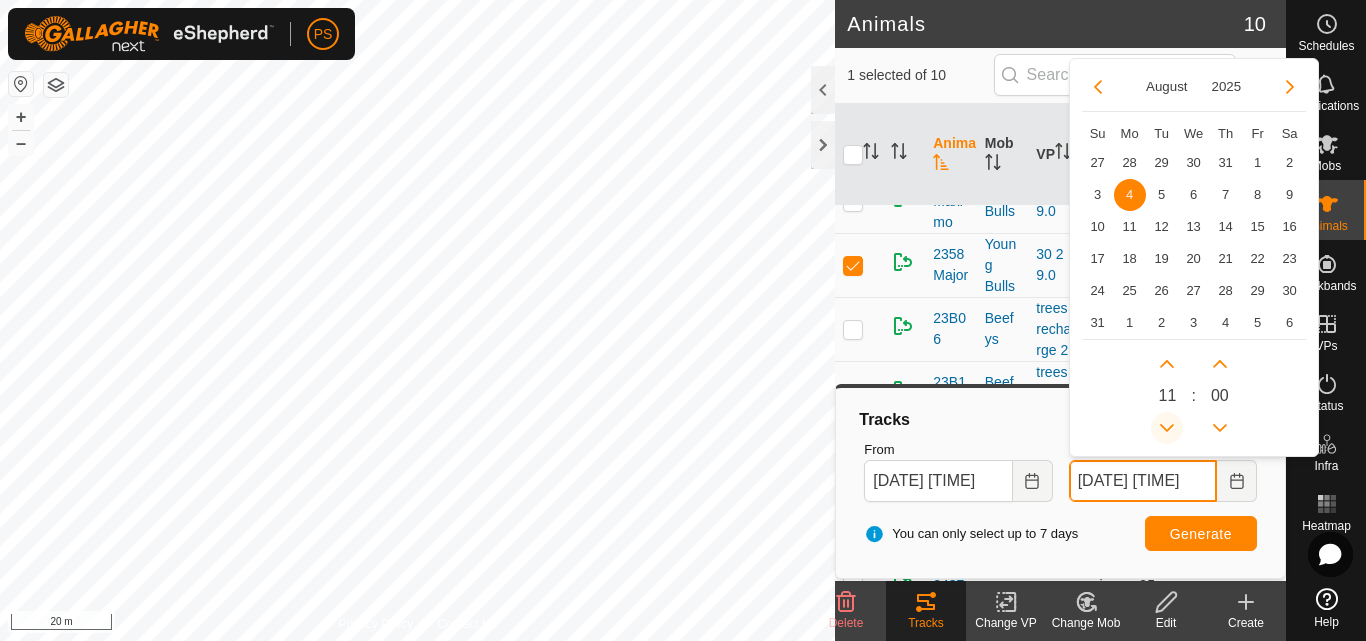 scroll, scrollTop: 0, scrollLeft: 8, axis: horizontal 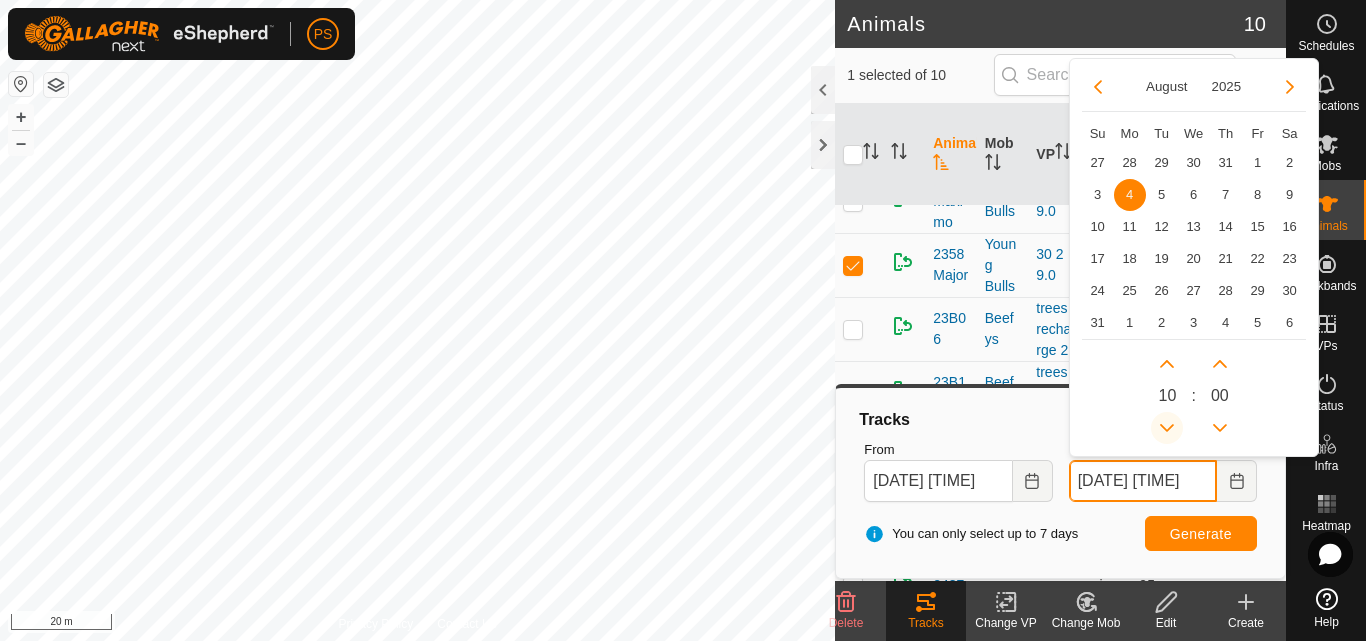 click 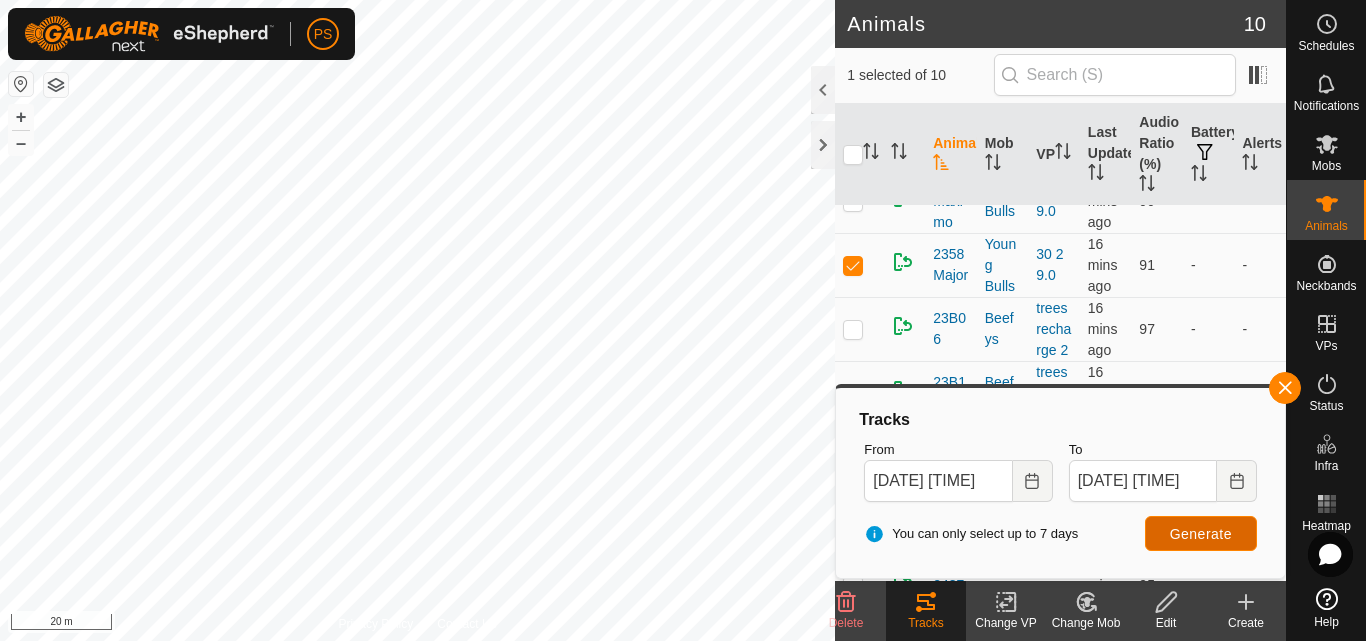click on "Generate" at bounding box center [1201, 534] 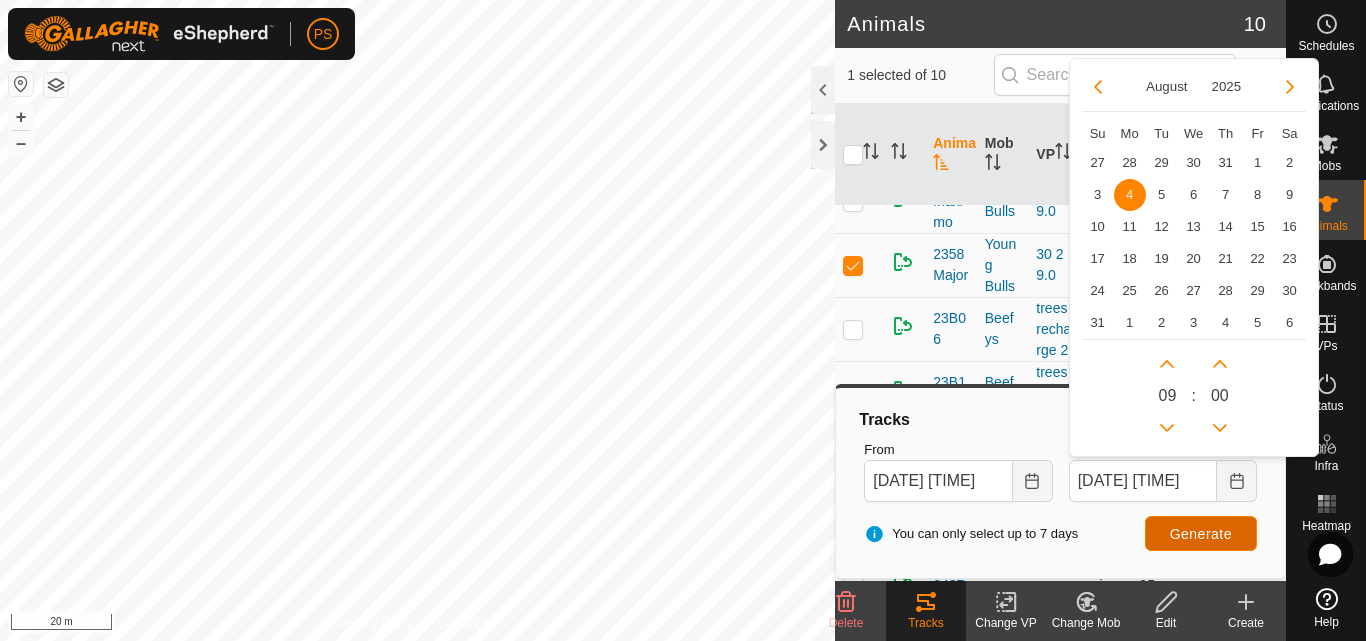 scroll, scrollTop: 0, scrollLeft: 0, axis: both 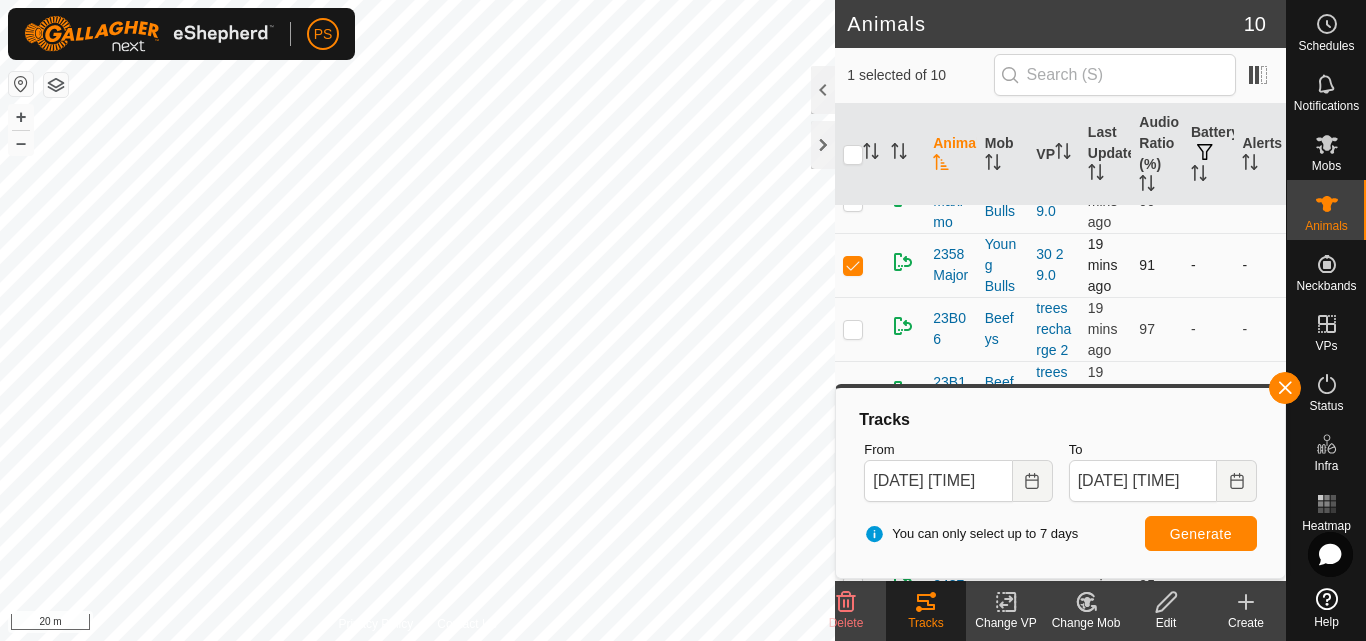 click at bounding box center (853, 265) 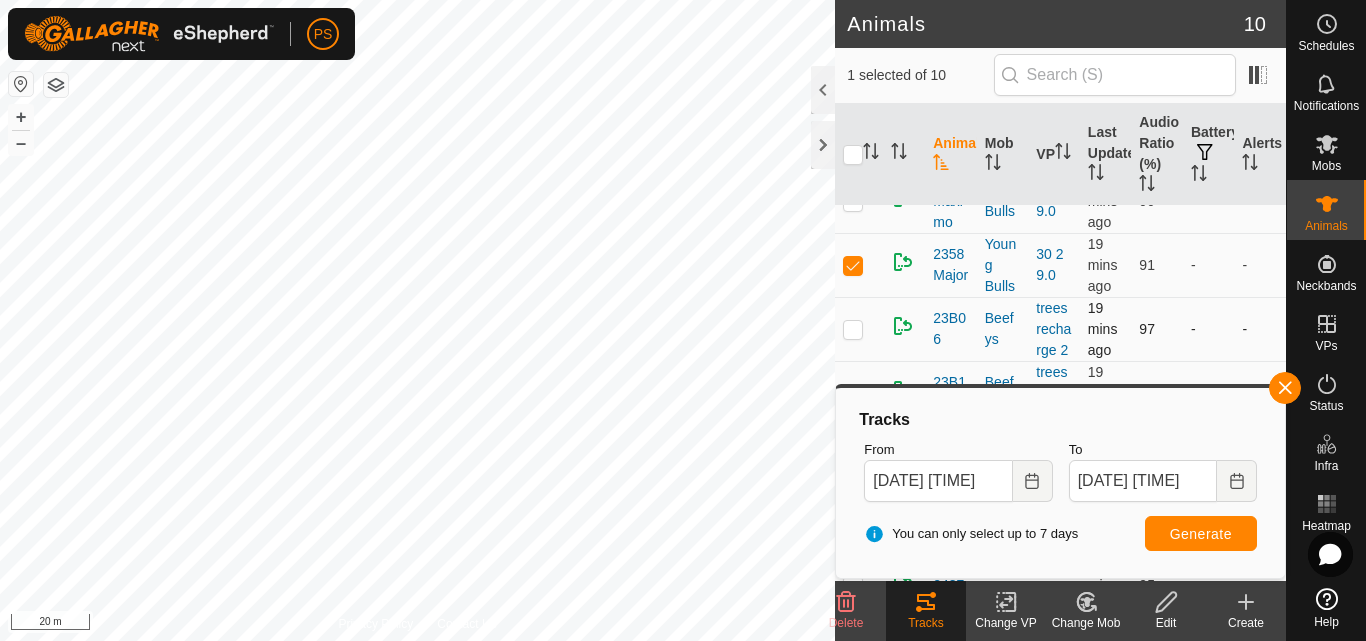 checkbox on "false" 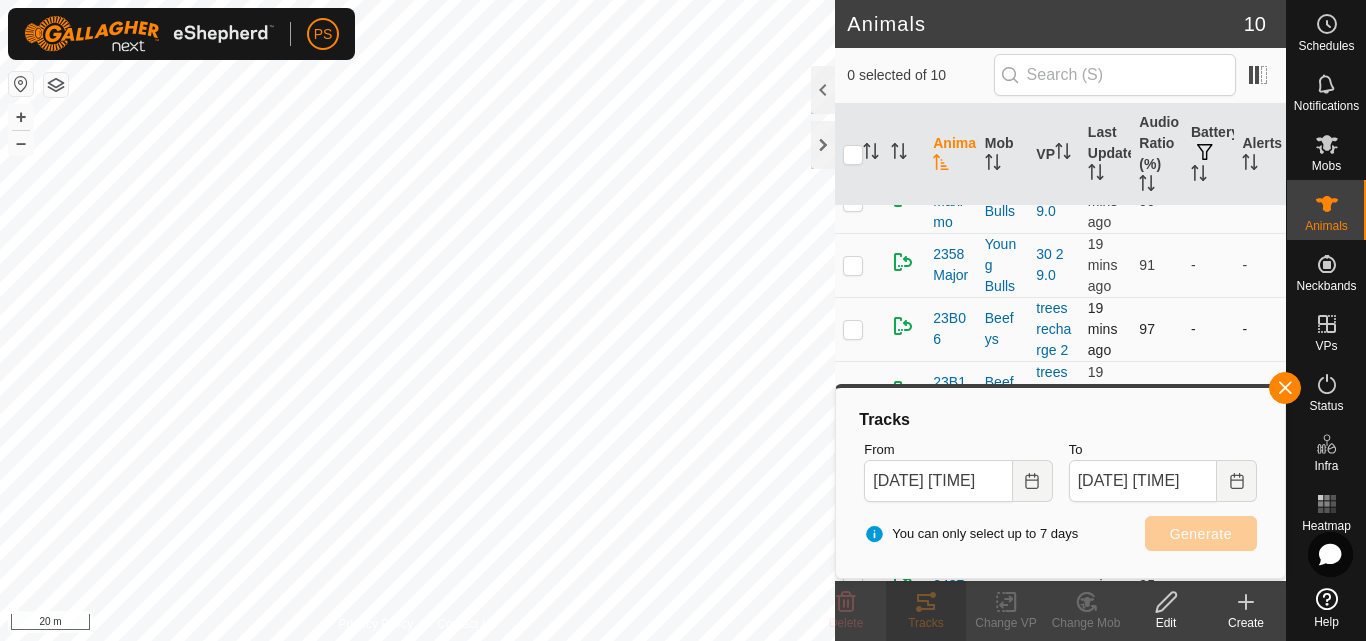 click at bounding box center [853, 329] 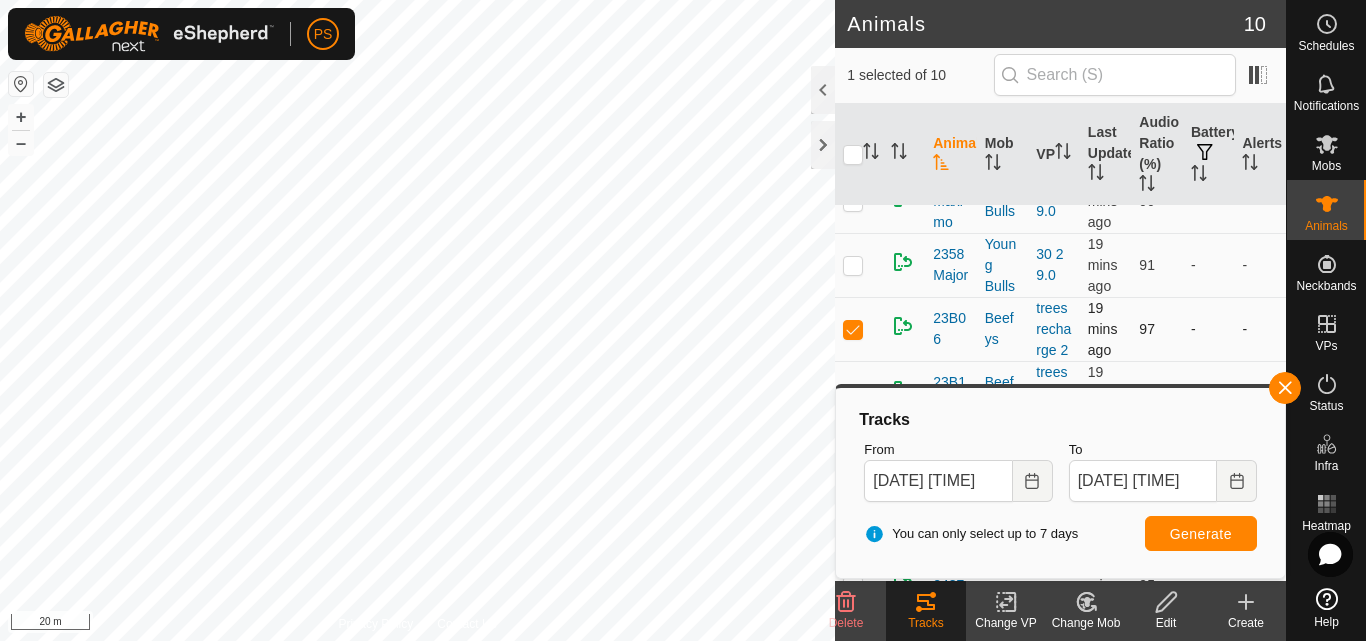 click at bounding box center [853, 329] 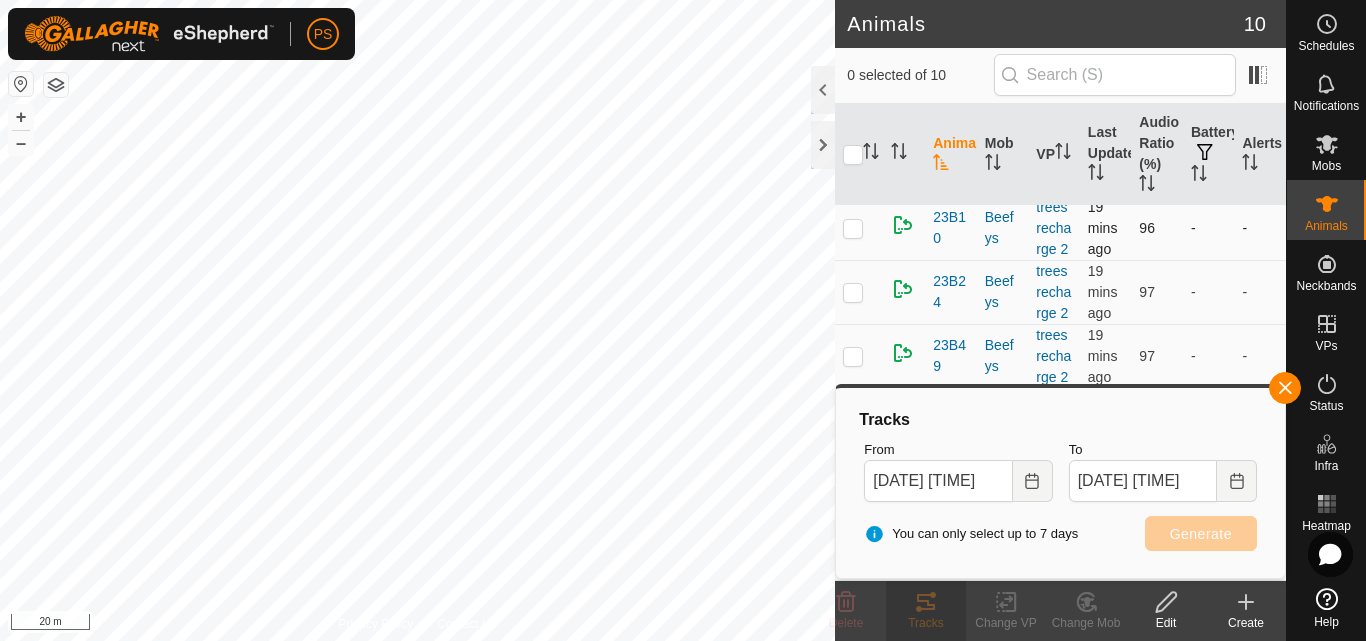 scroll, scrollTop: 349, scrollLeft: 0, axis: vertical 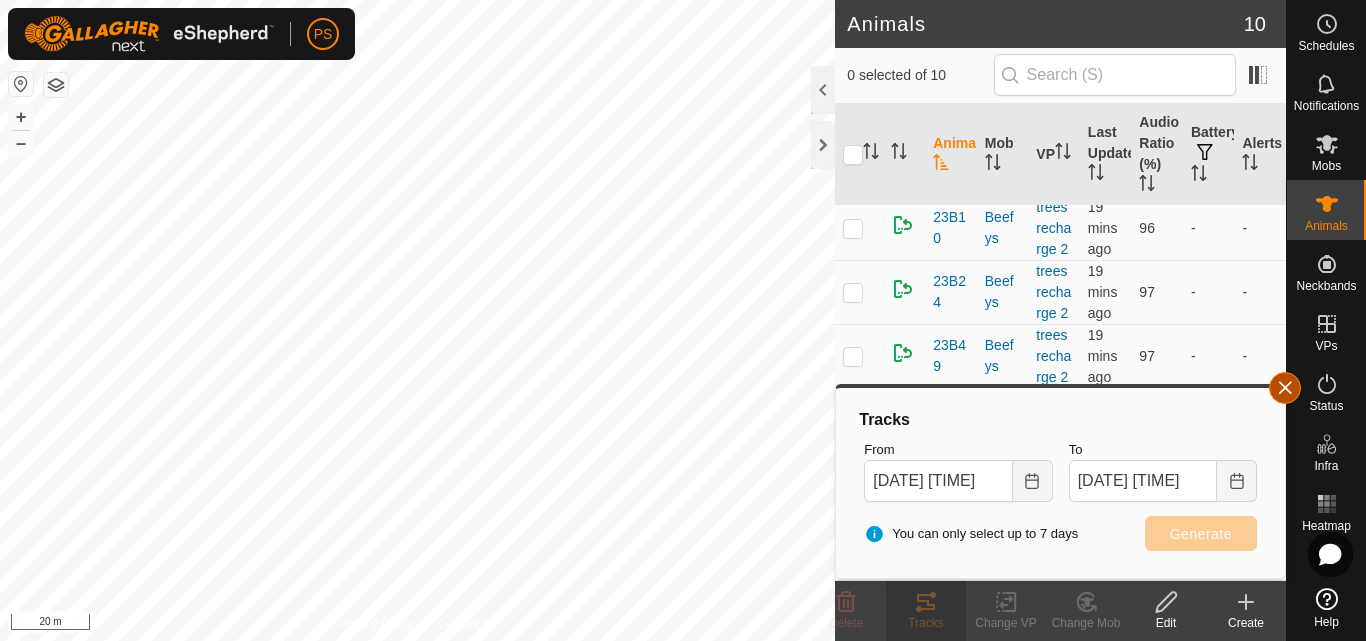 click at bounding box center [1285, 388] 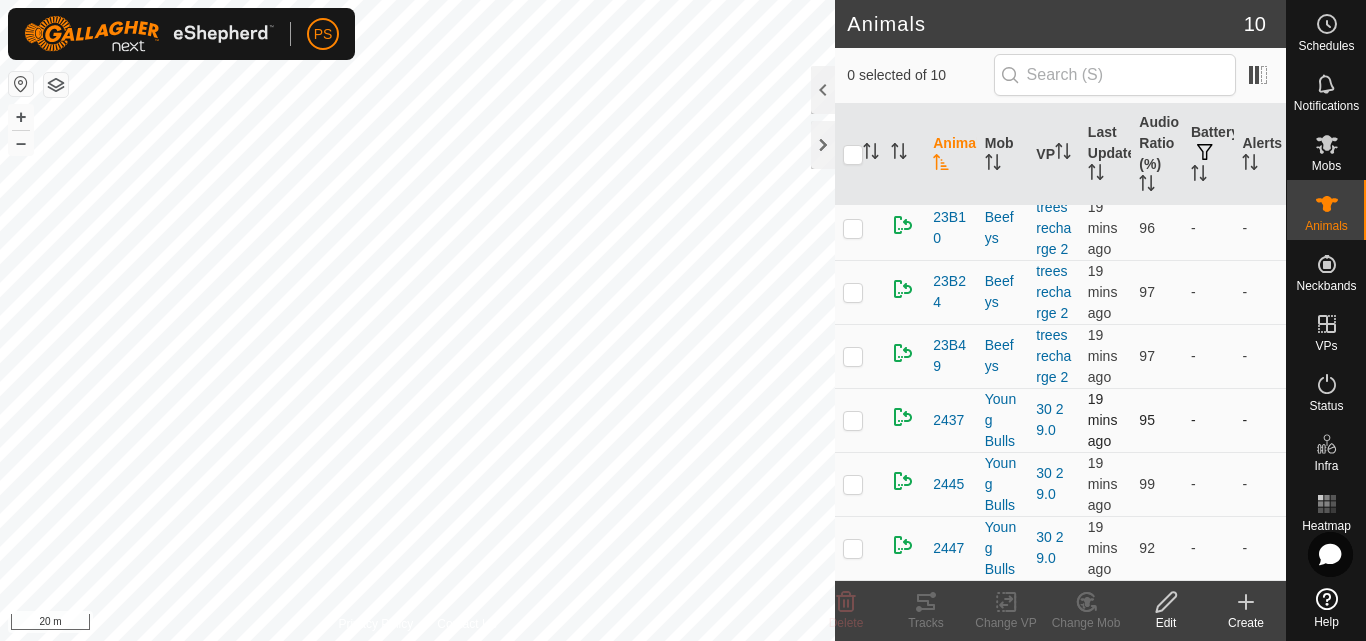 click at bounding box center [853, 420] 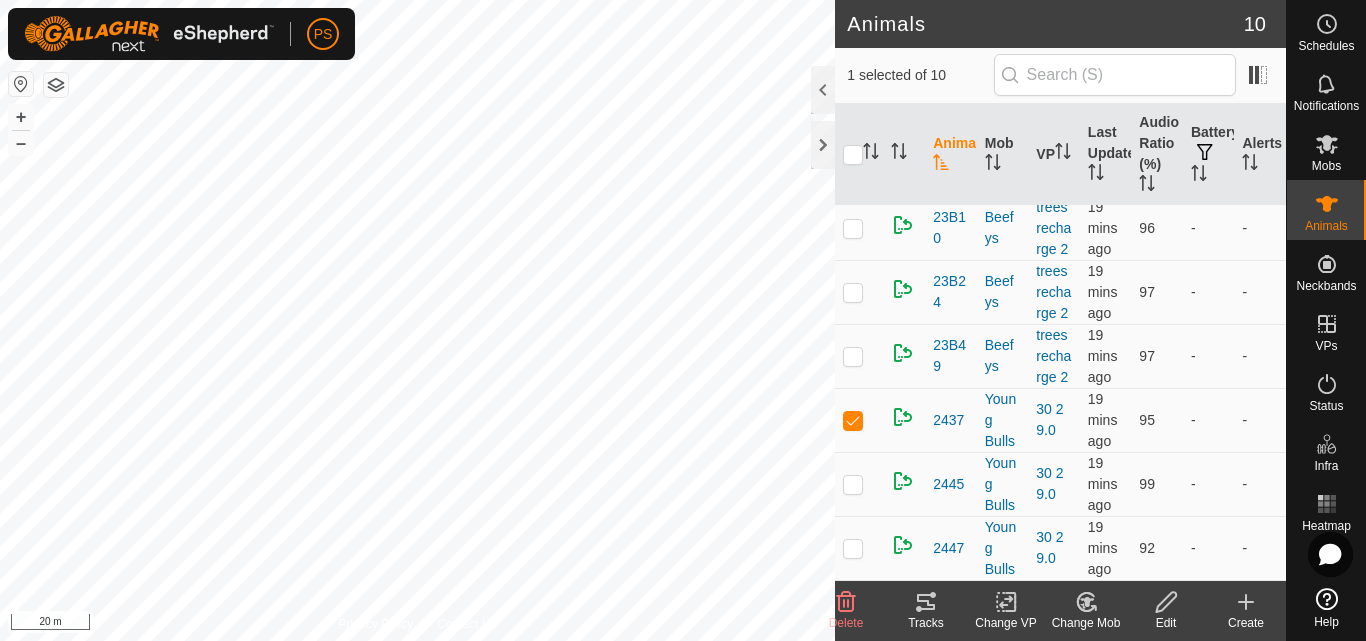 click 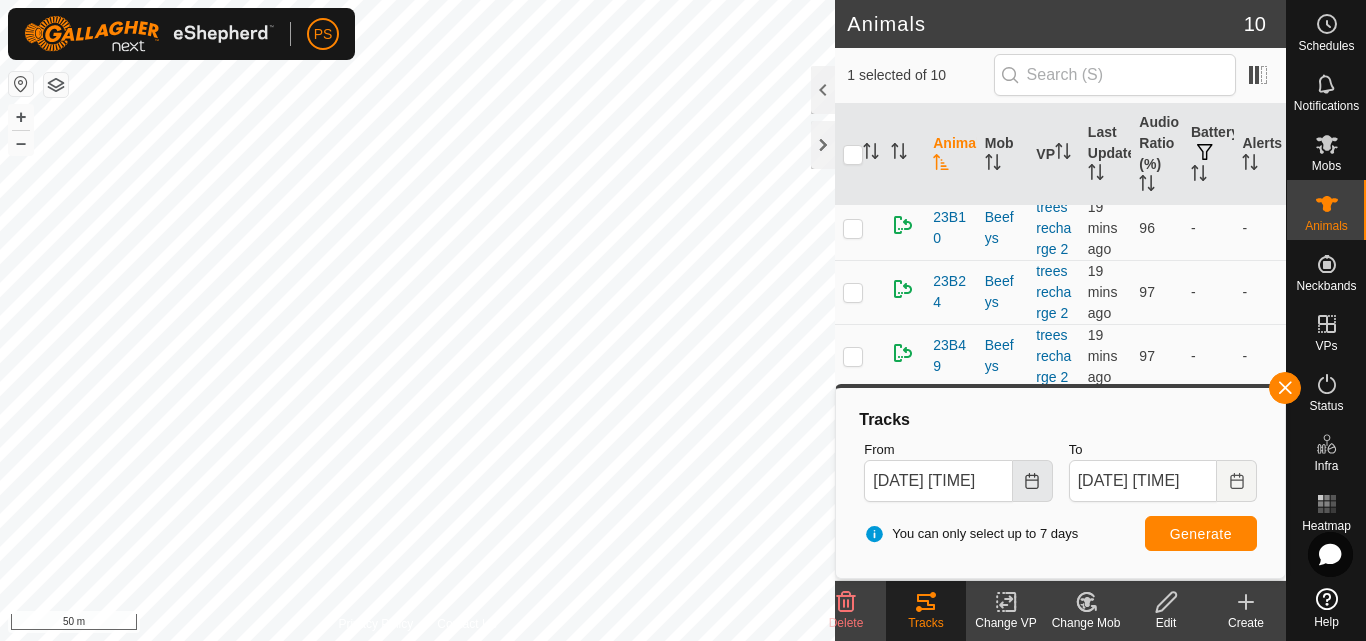 click at bounding box center [1033, 481] 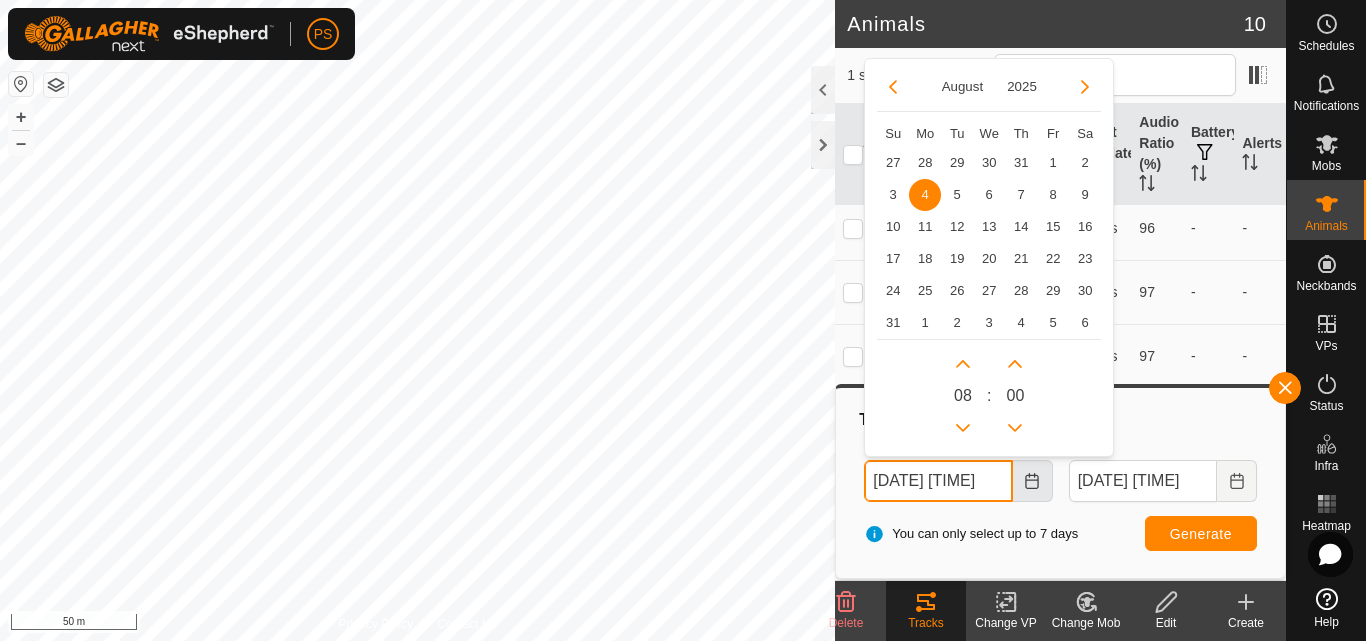 scroll, scrollTop: 0, scrollLeft: 9, axis: horizontal 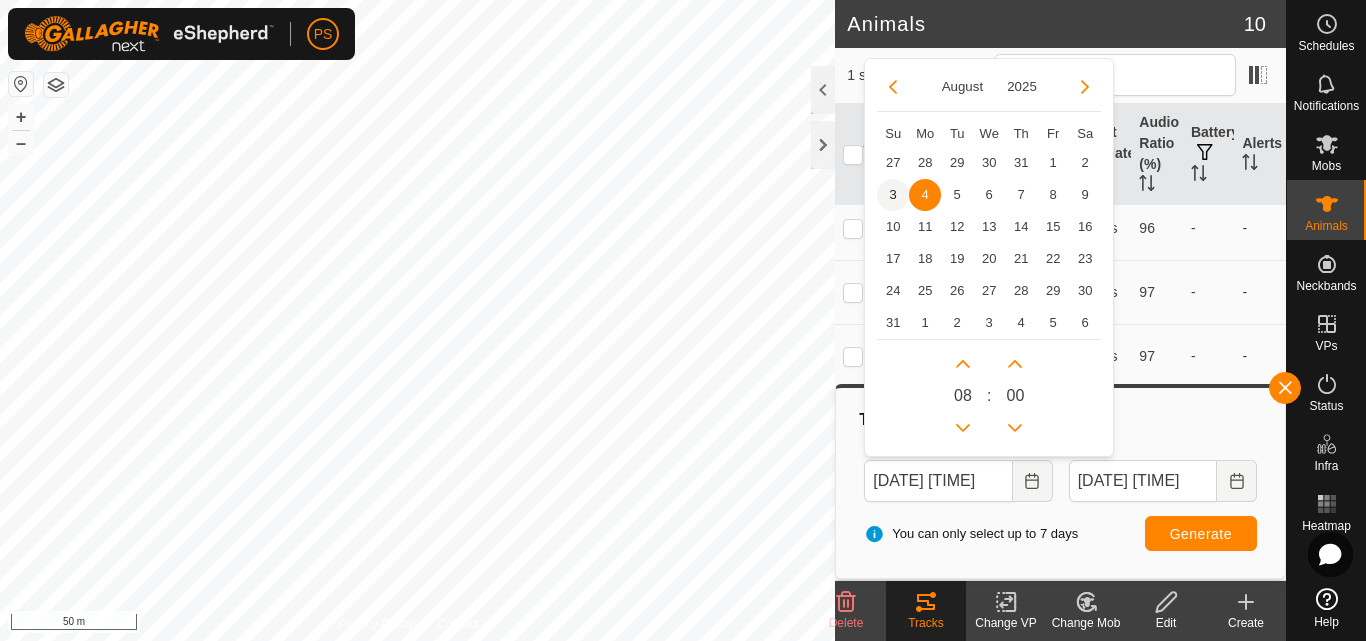 click on "3" at bounding box center [893, 195] 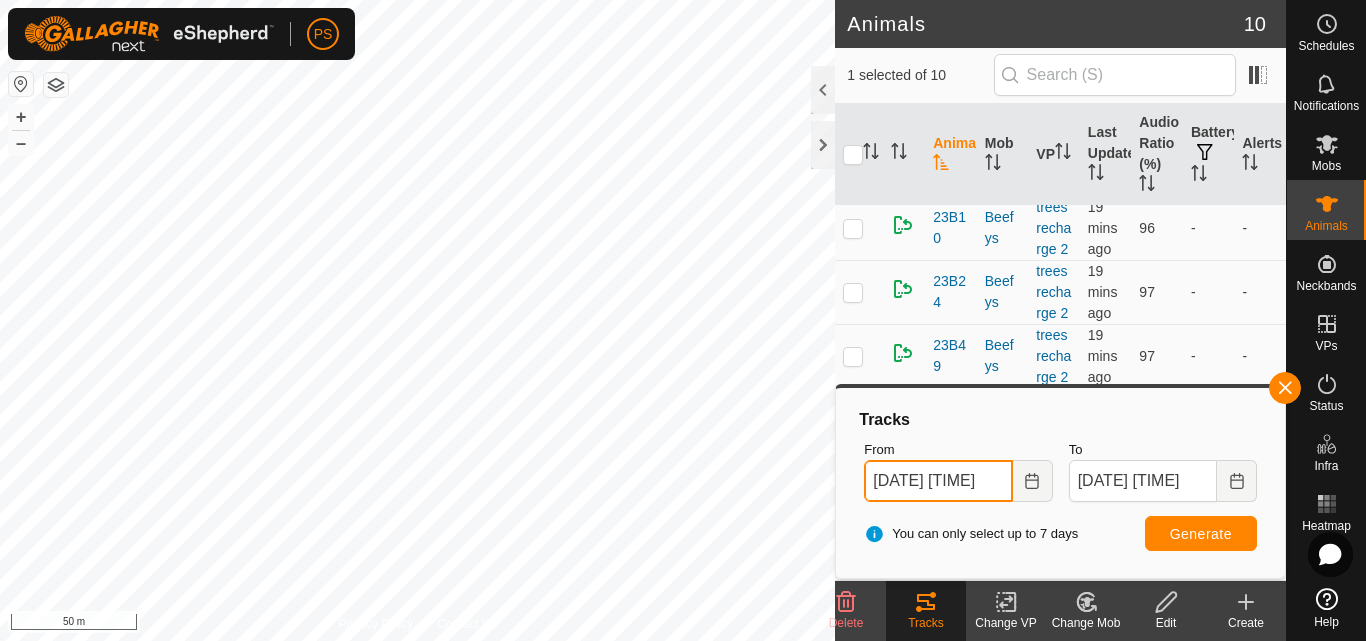 scroll, scrollTop: 0, scrollLeft: 9, axis: horizontal 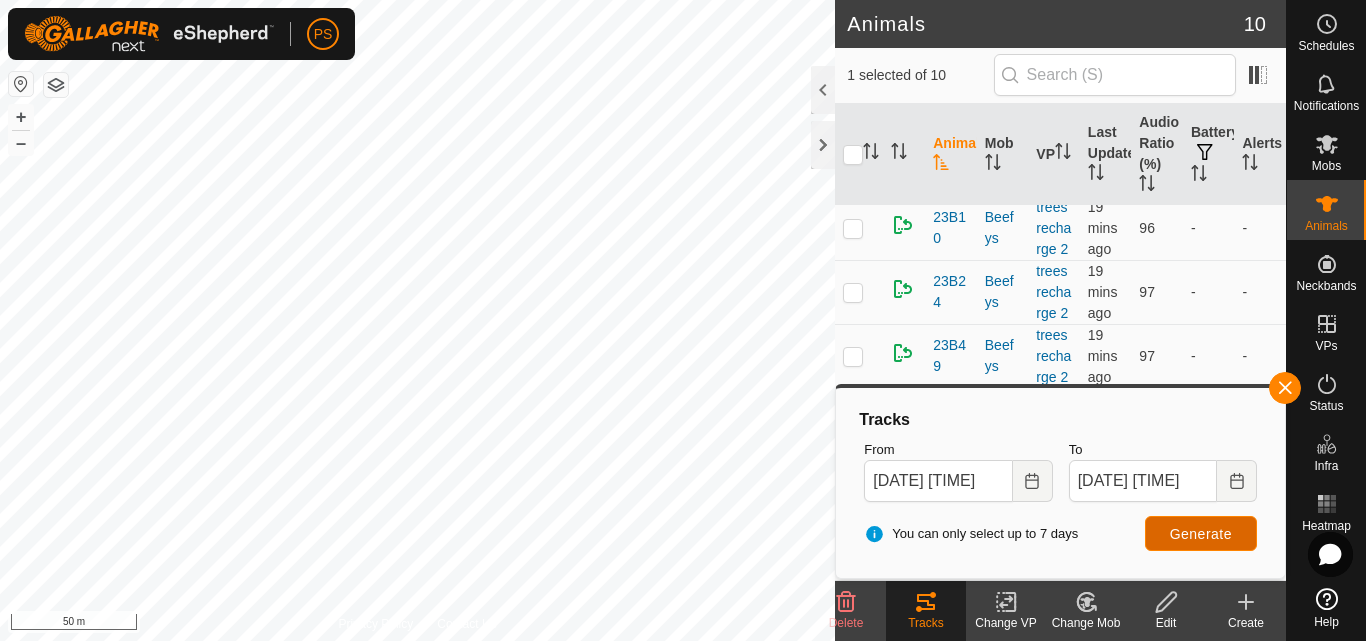 click on "Generate" at bounding box center [1201, 534] 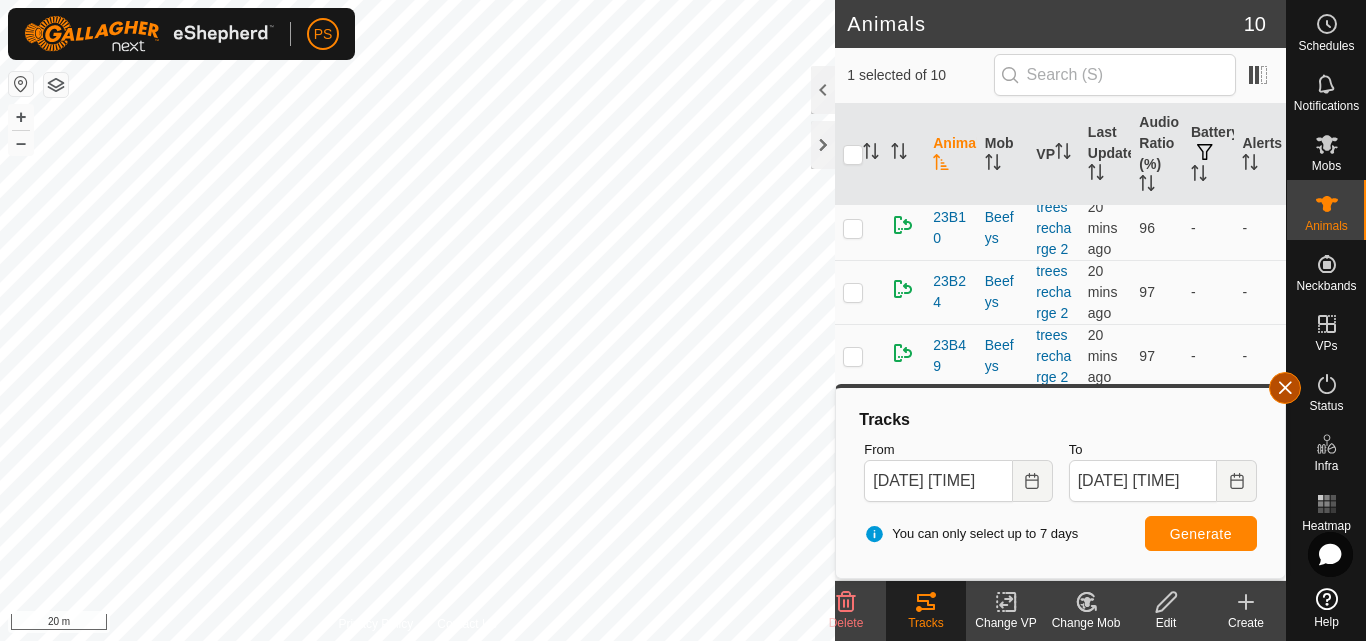click at bounding box center (1285, 388) 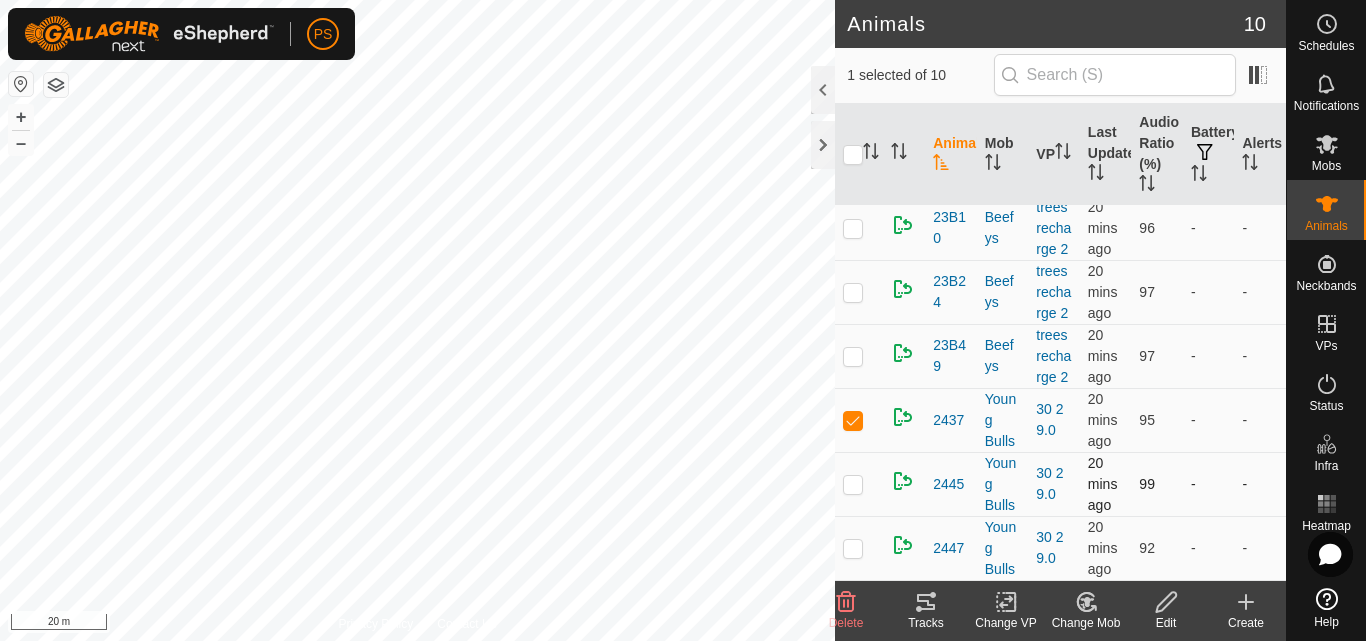 click at bounding box center (853, 484) 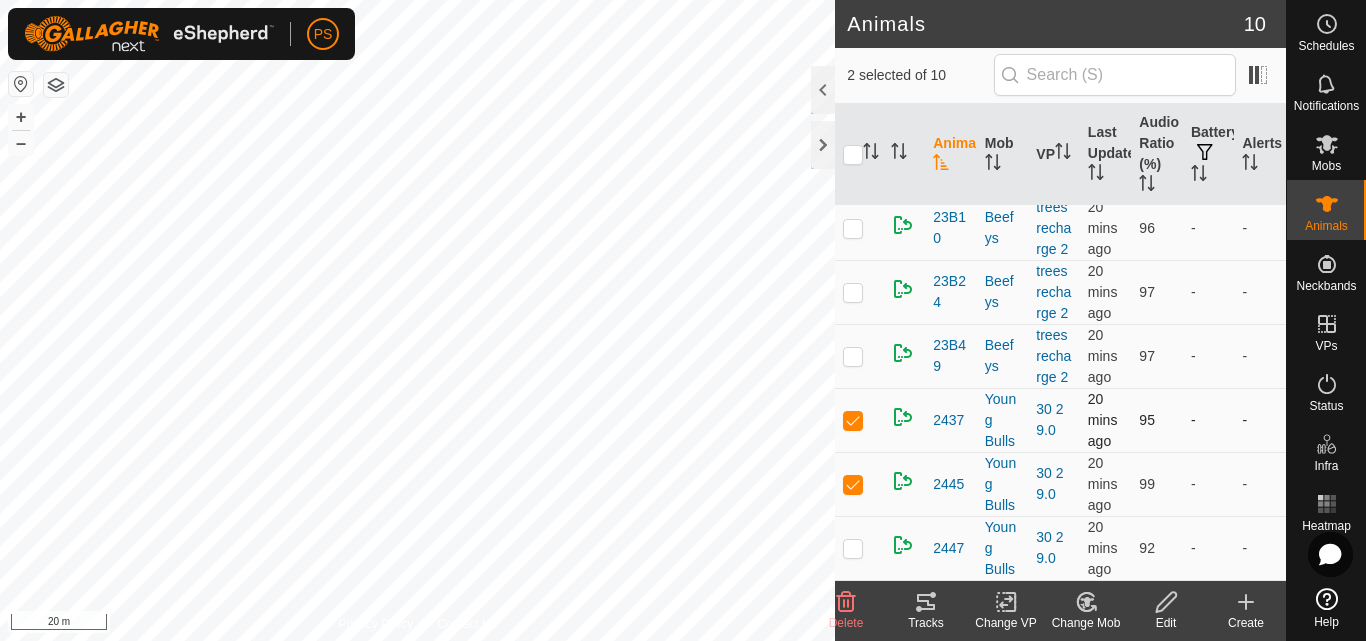 click at bounding box center [853, 420] 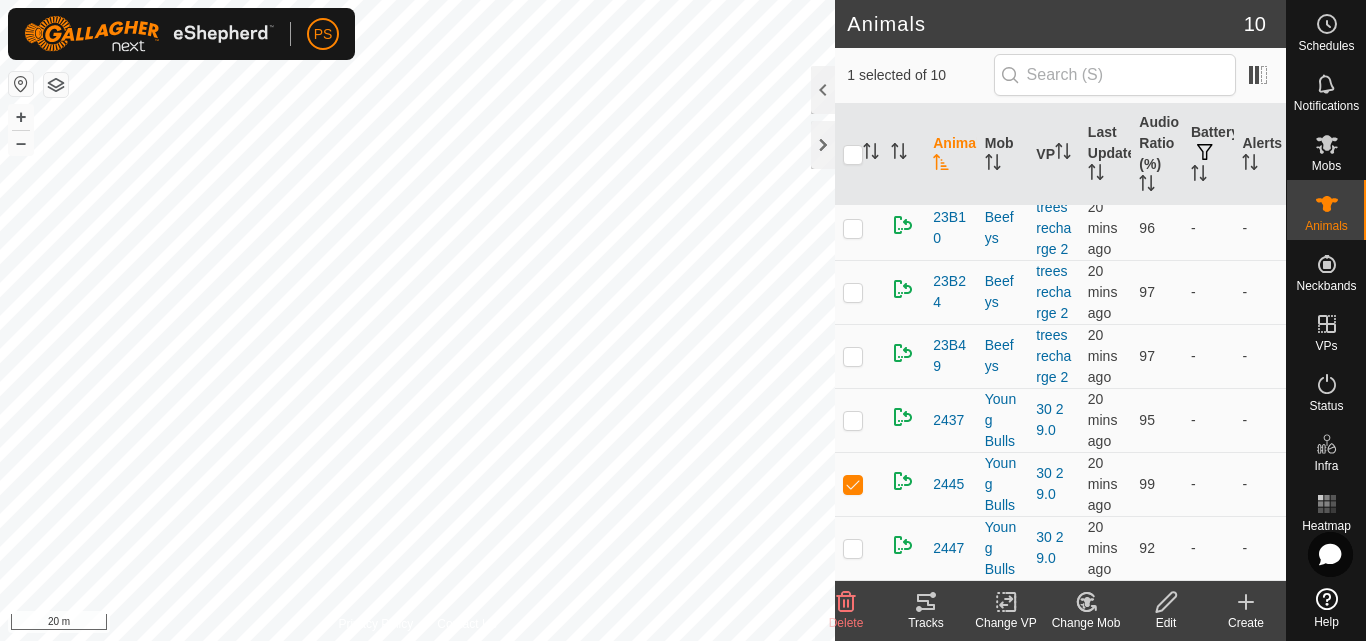 click 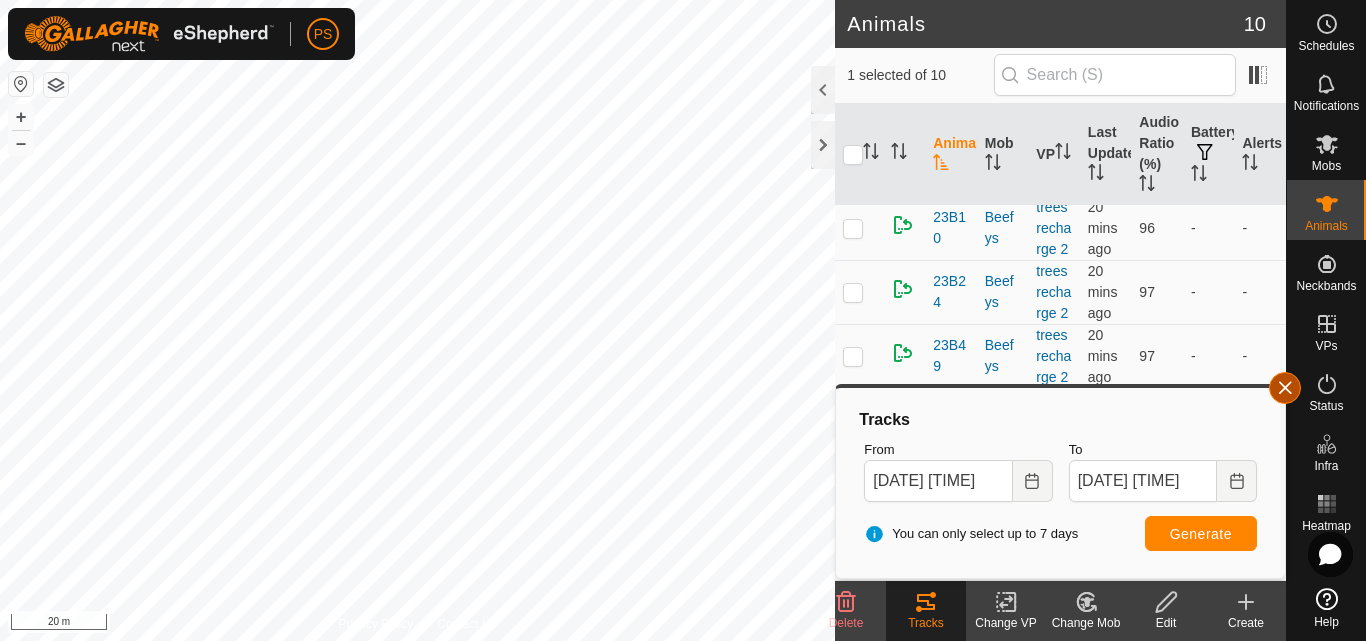 click at bounding box center (1285, 388) 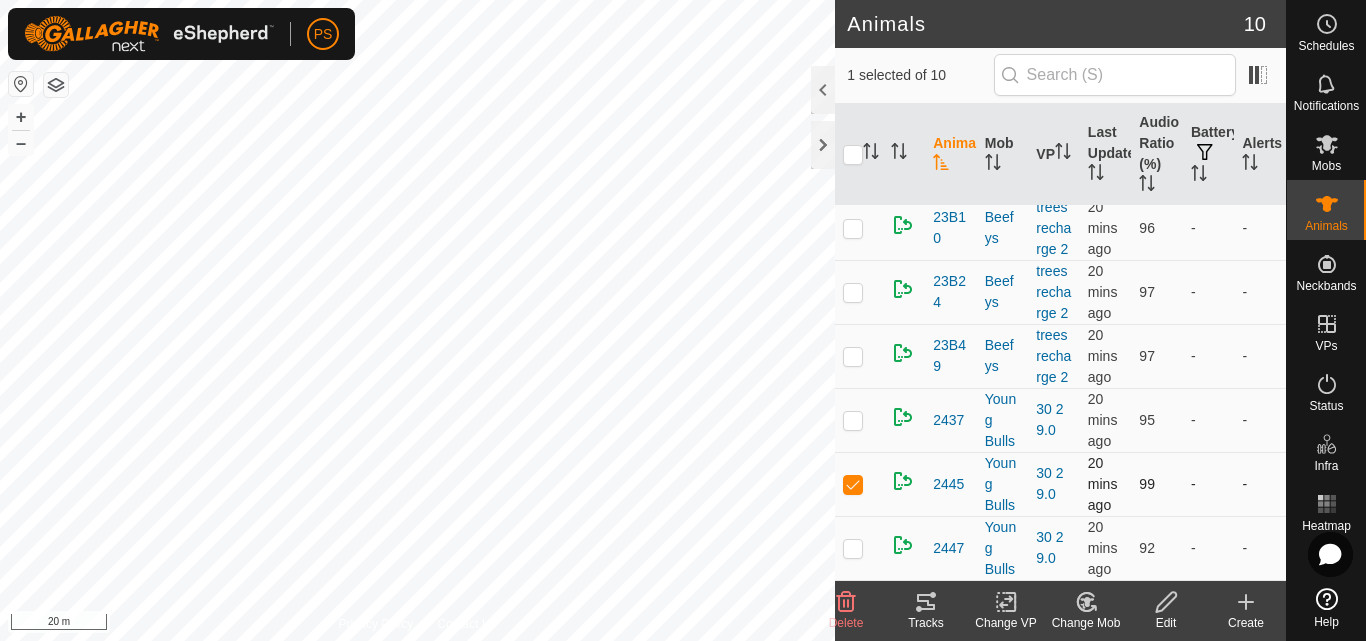 click at bounding box center [853, 484] 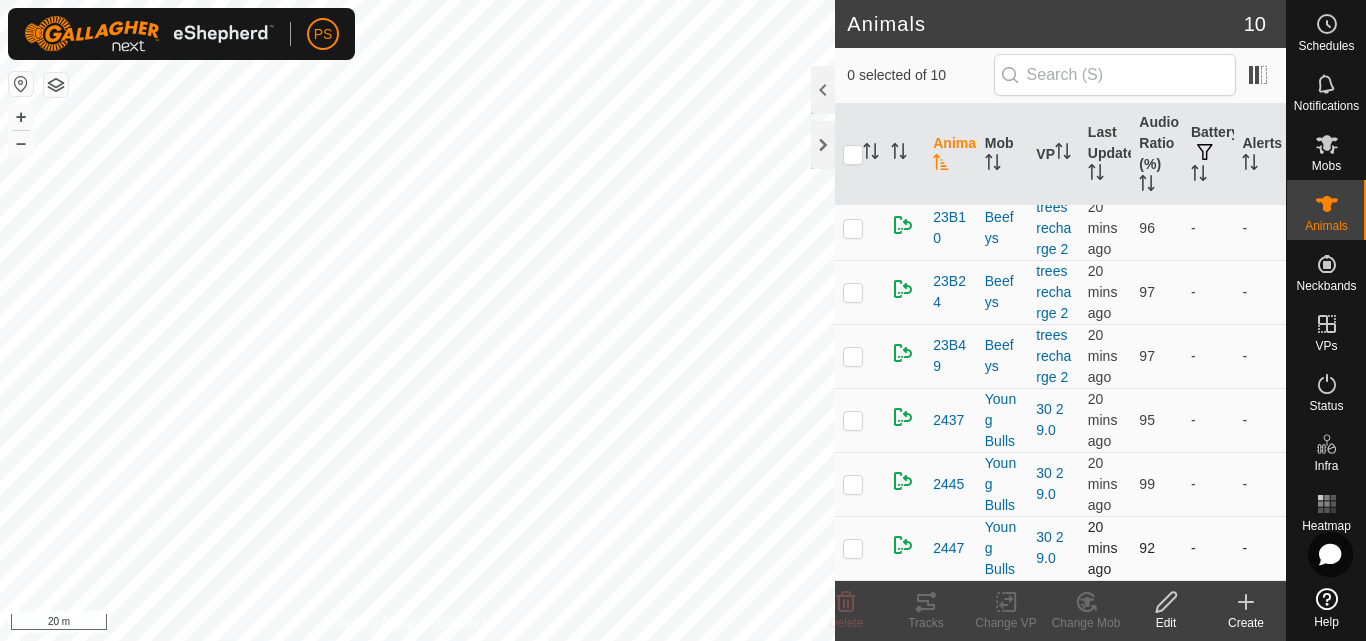 click at bounding box center (853, 548) 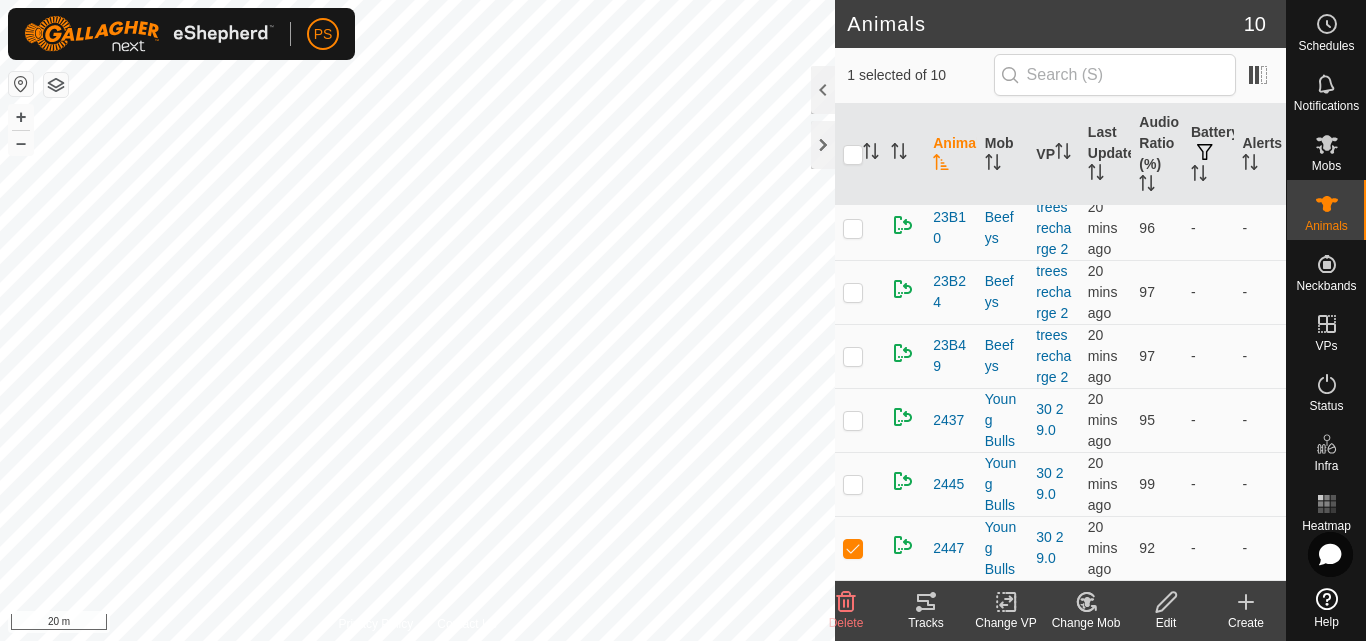 click 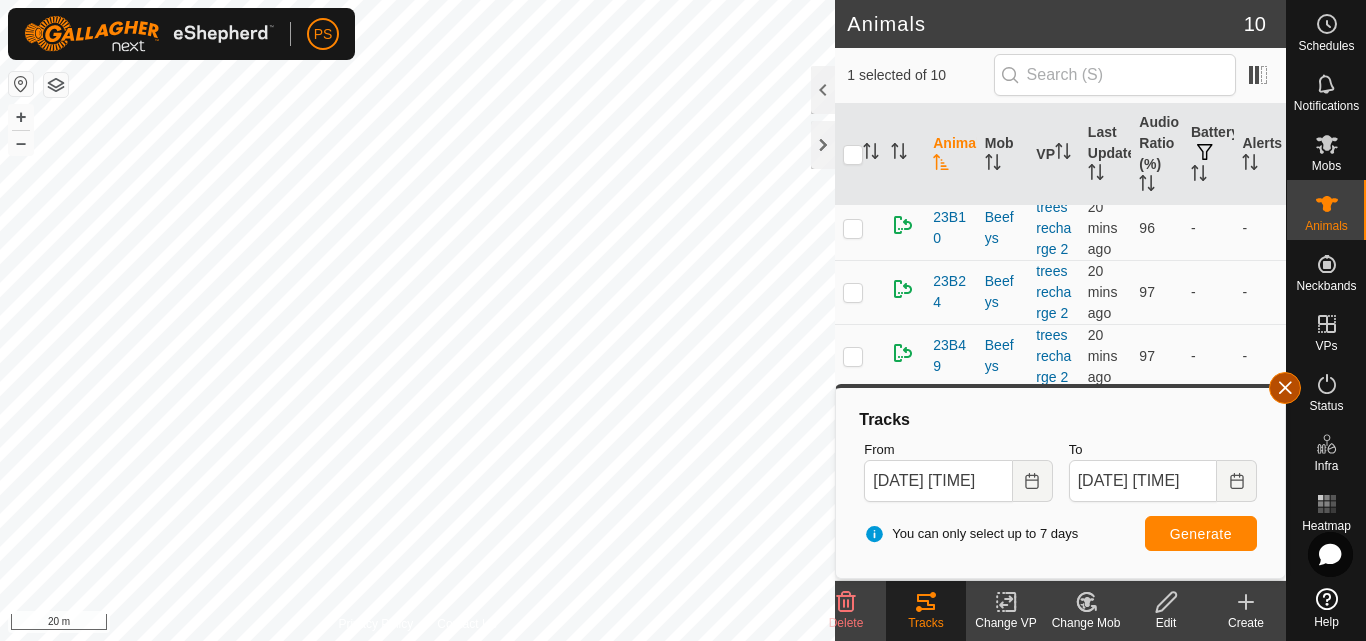 click at bounding box center [1285, 388] 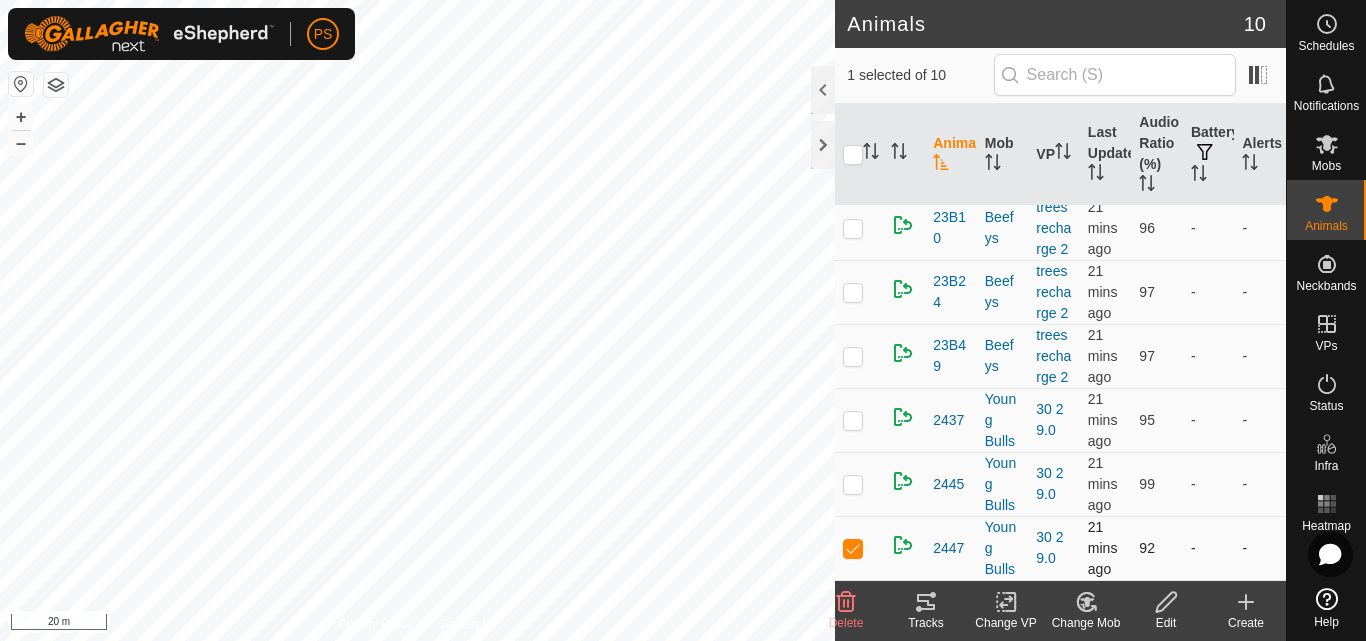 click at bounding box center (853, 548) 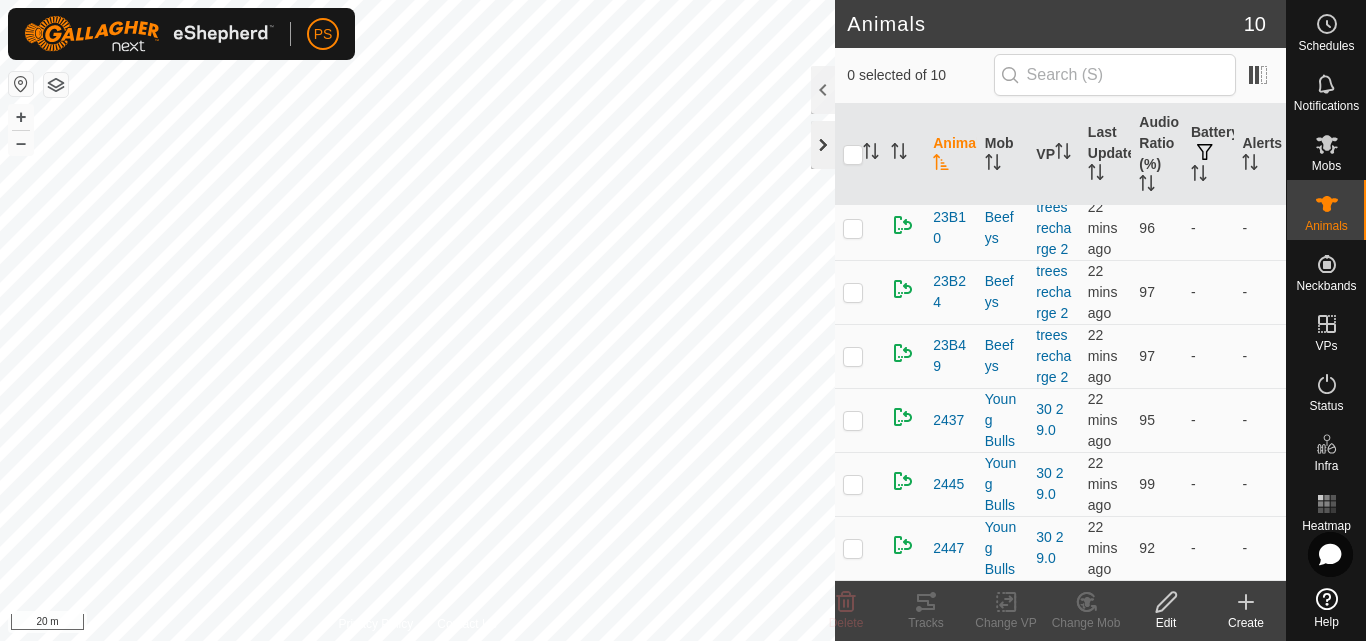 click 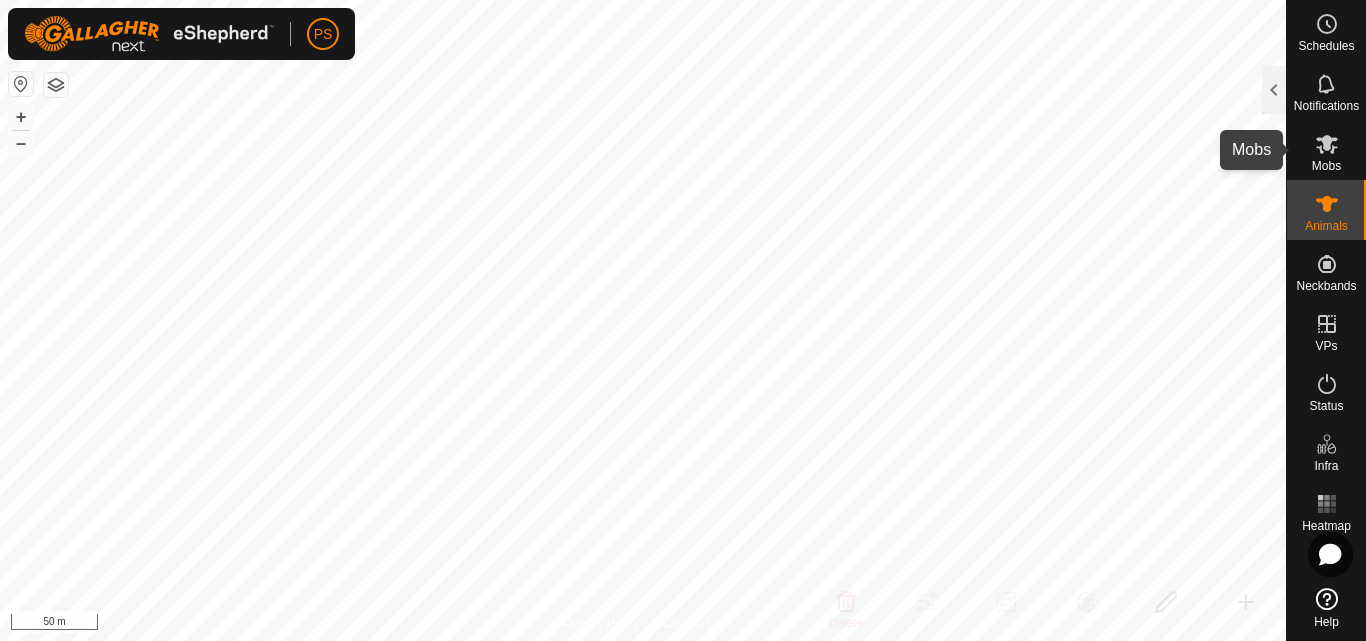 click 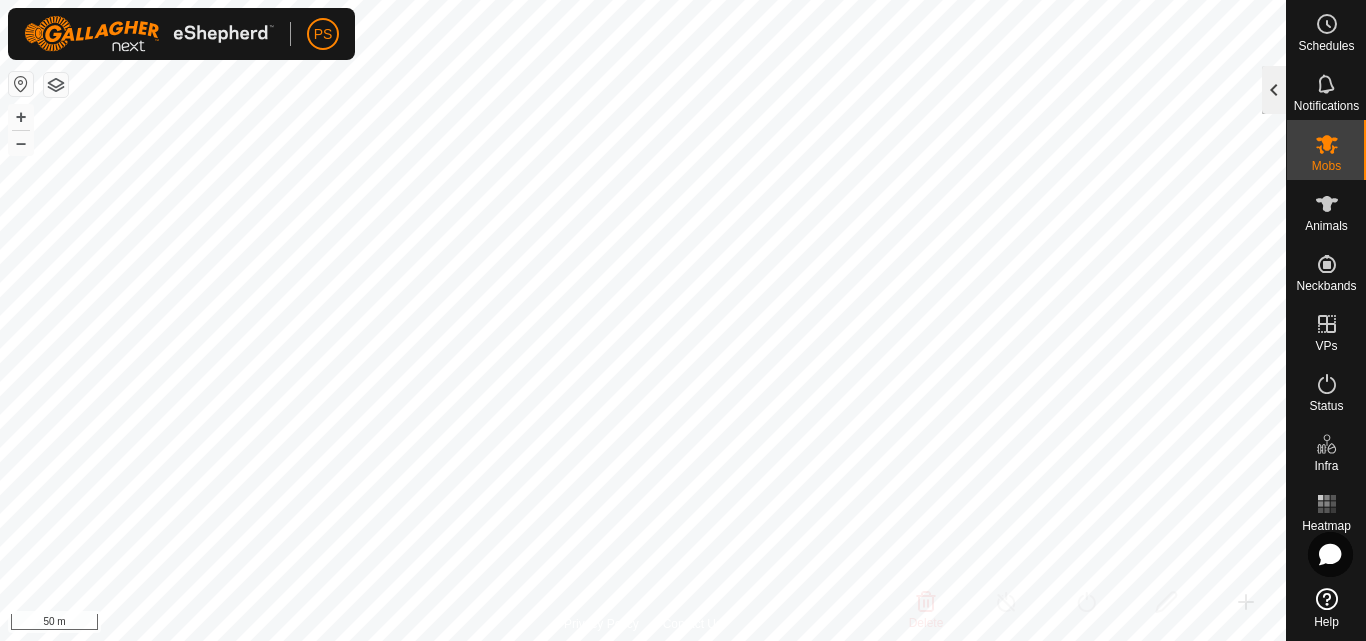 click 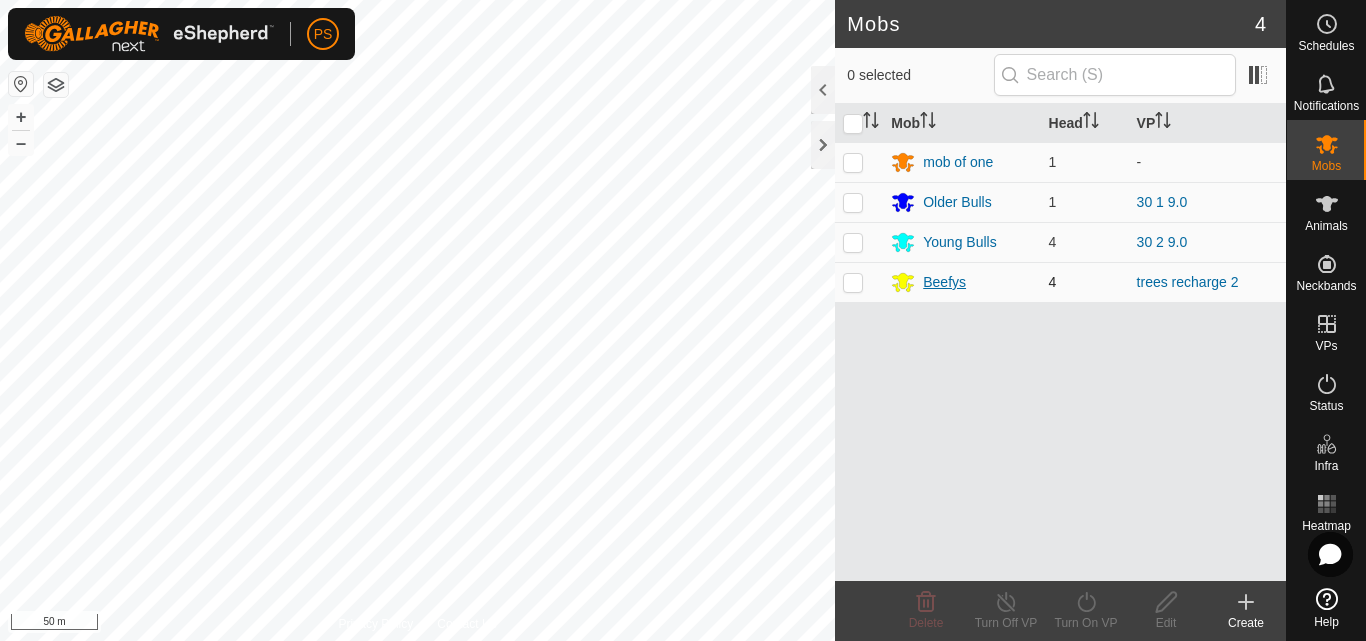 click on "Beefys" at bounding box center (944, 282) 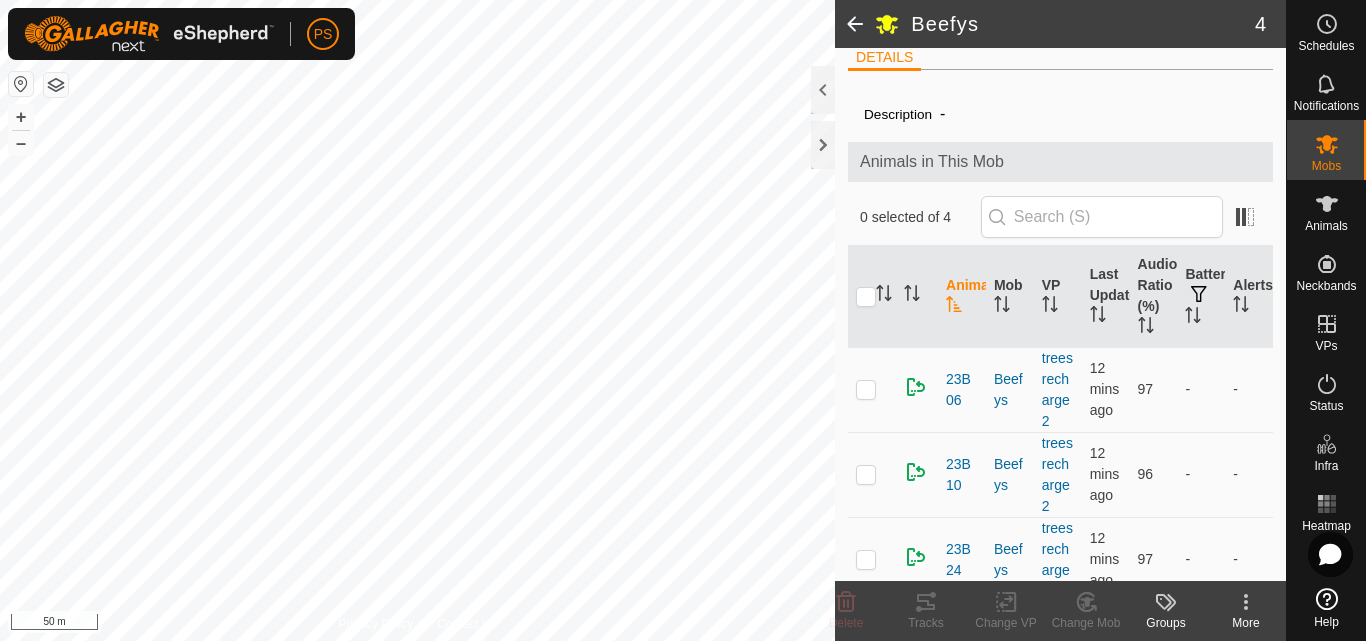 scroll, scrollTop: 0, scrollLeft: 0, axis: both 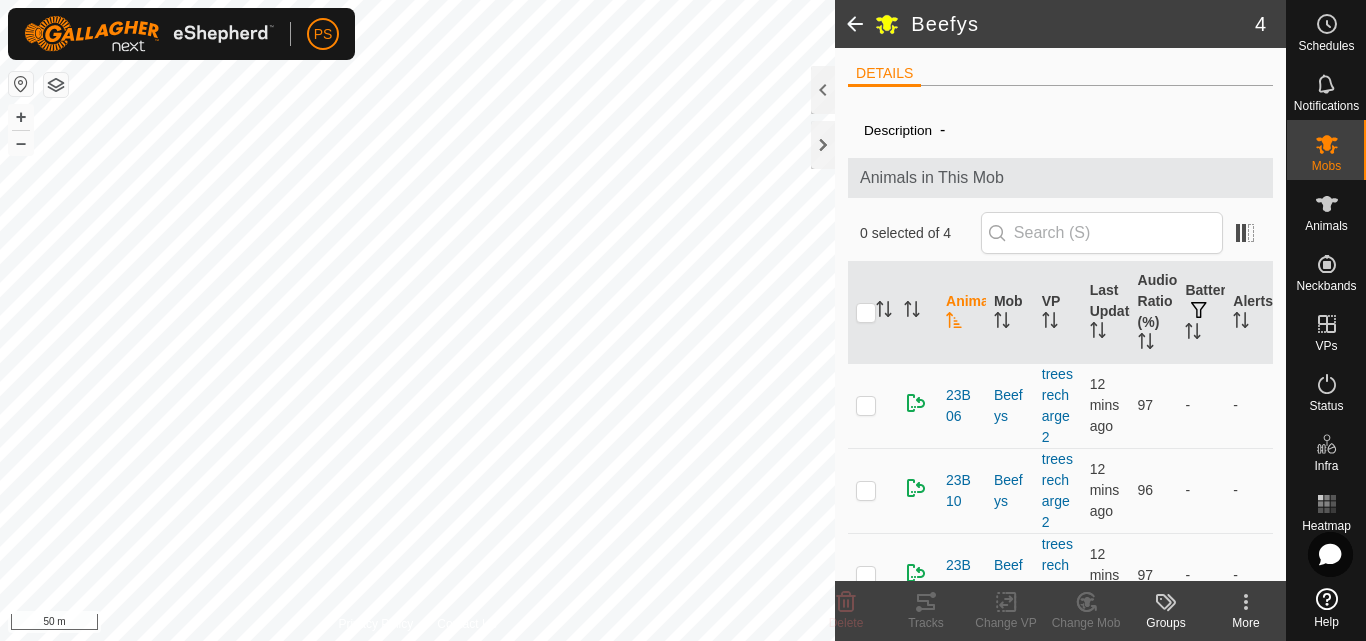 click 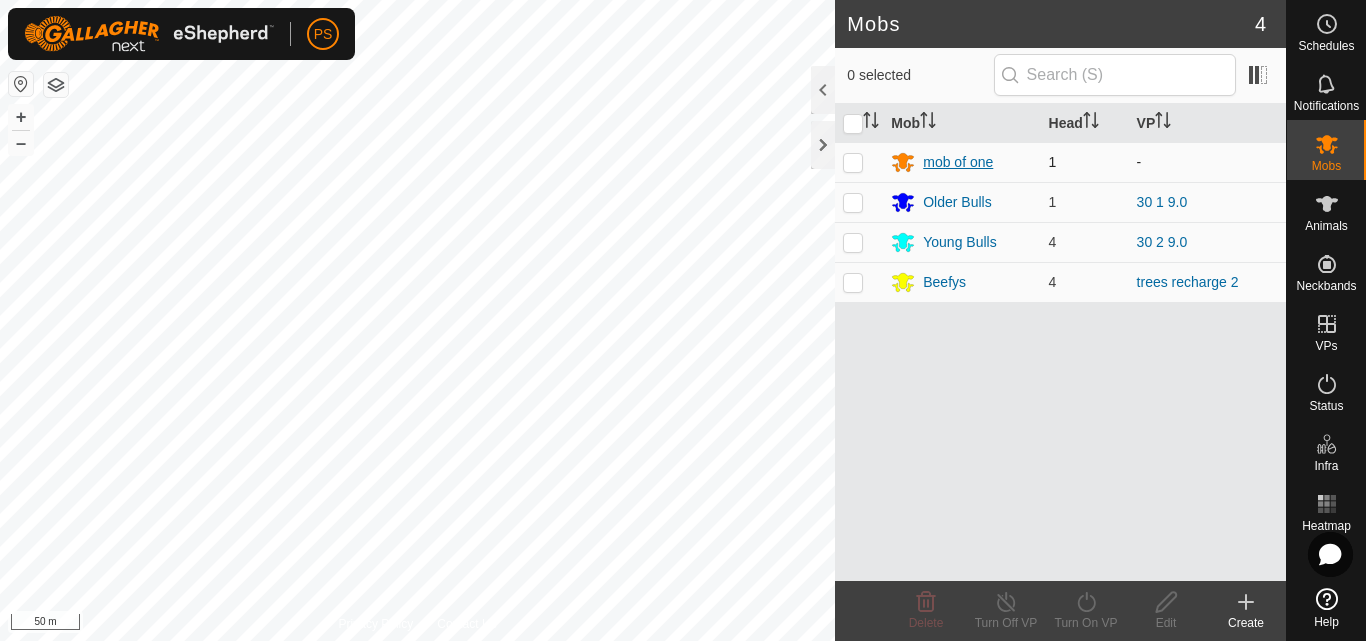 click on "mob of one" at bounding box center (958, 162) 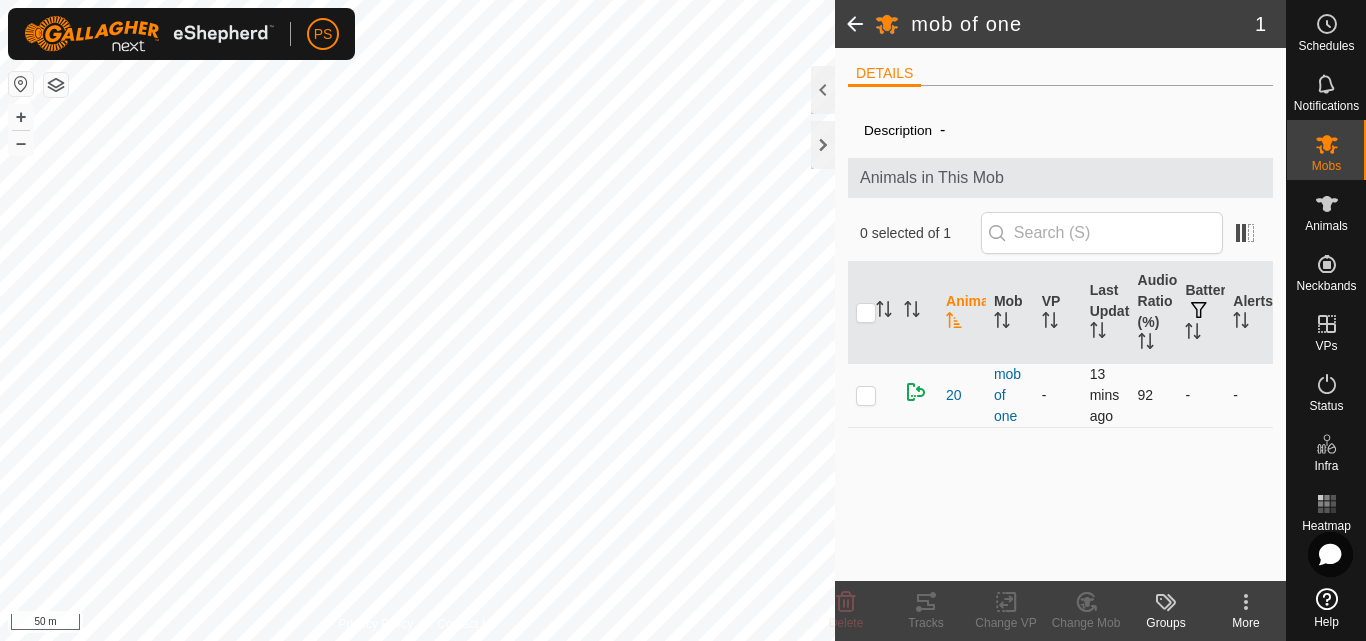 click at bounding box center (866, 395) 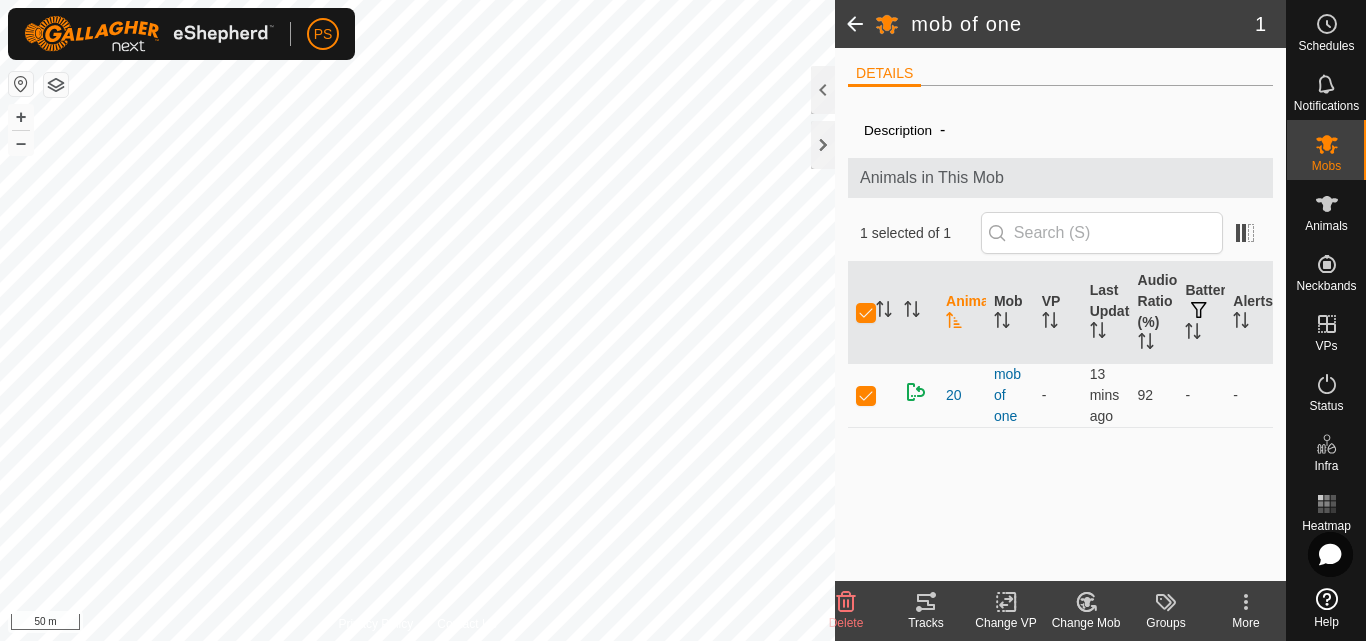 click 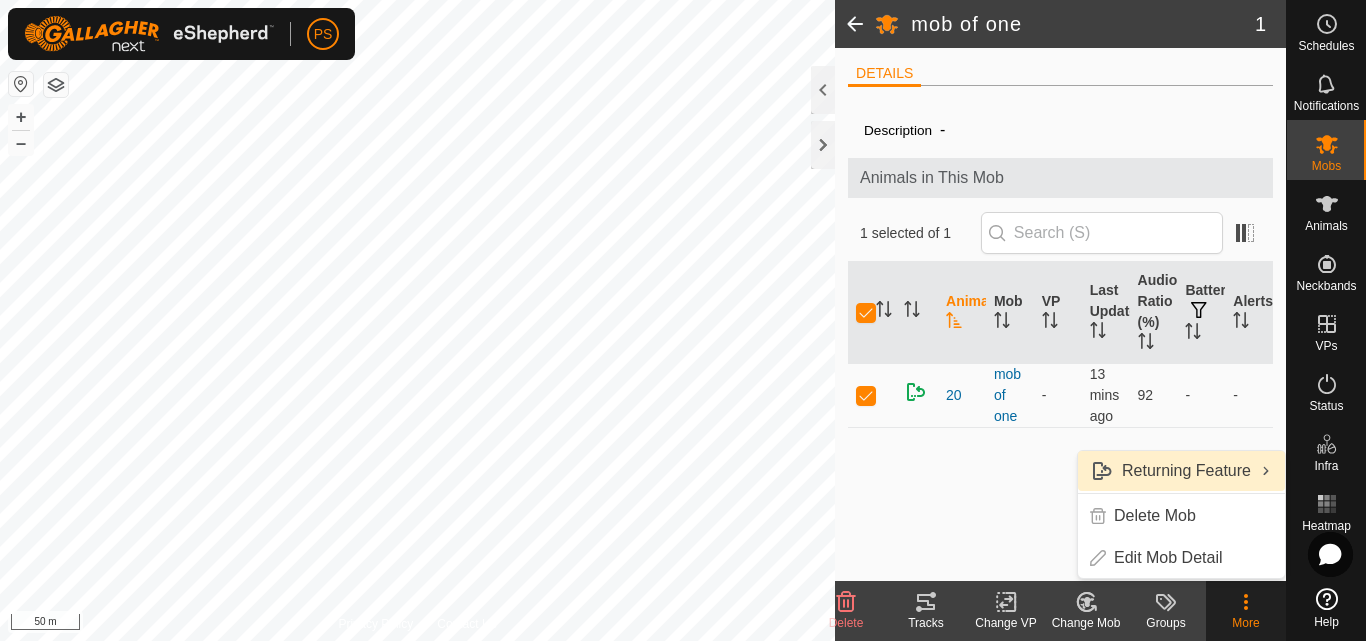 click on "Returning Feature" at bounding box center (1181, 471) 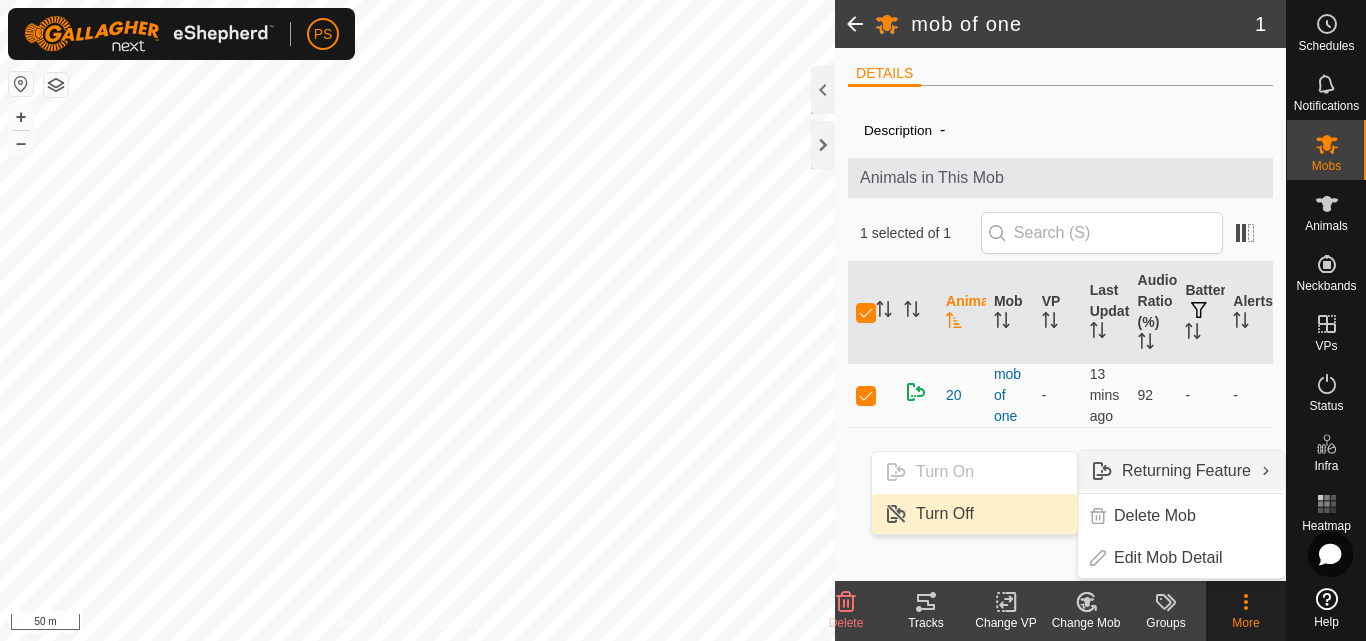 click on "Turn Off" at bounding box center (974, 514) 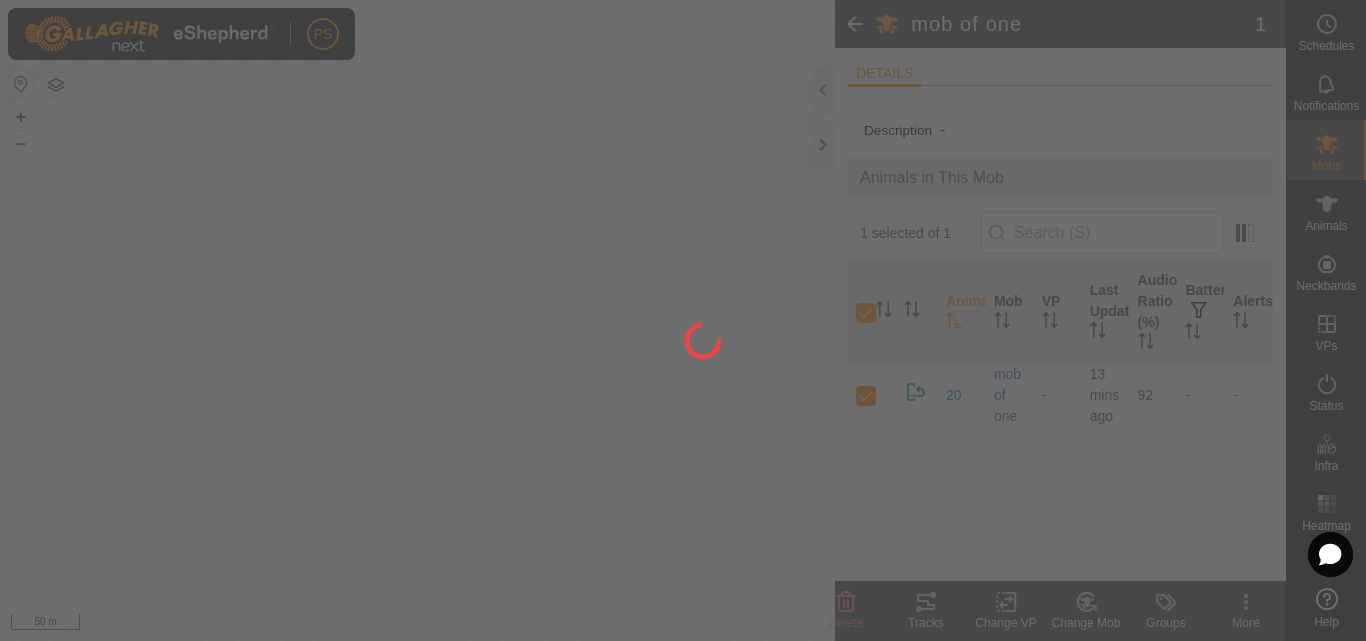 checkbox on "false" 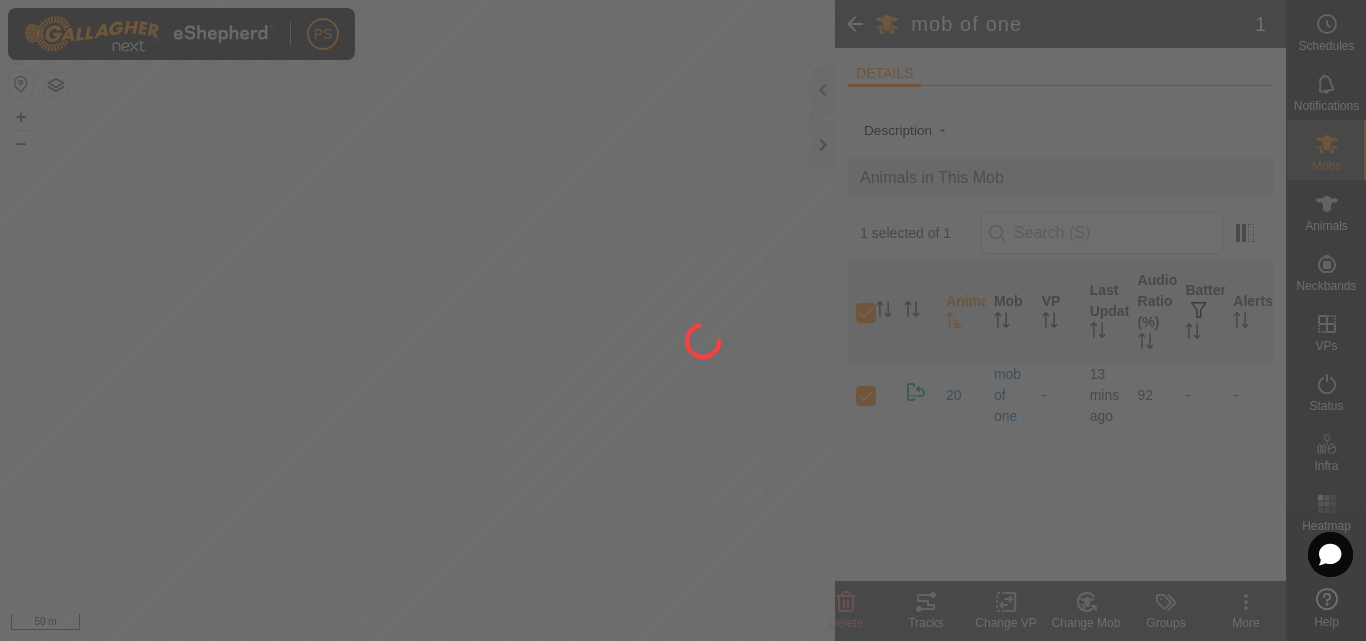 checkbox on "false" 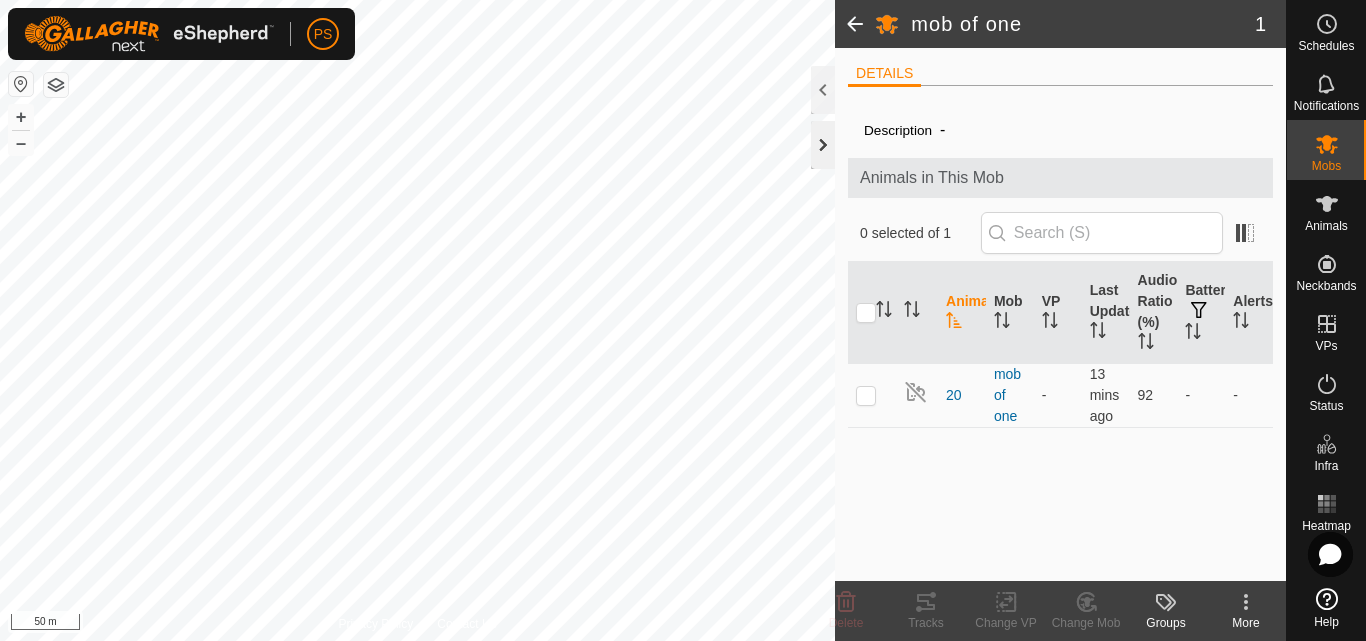 click 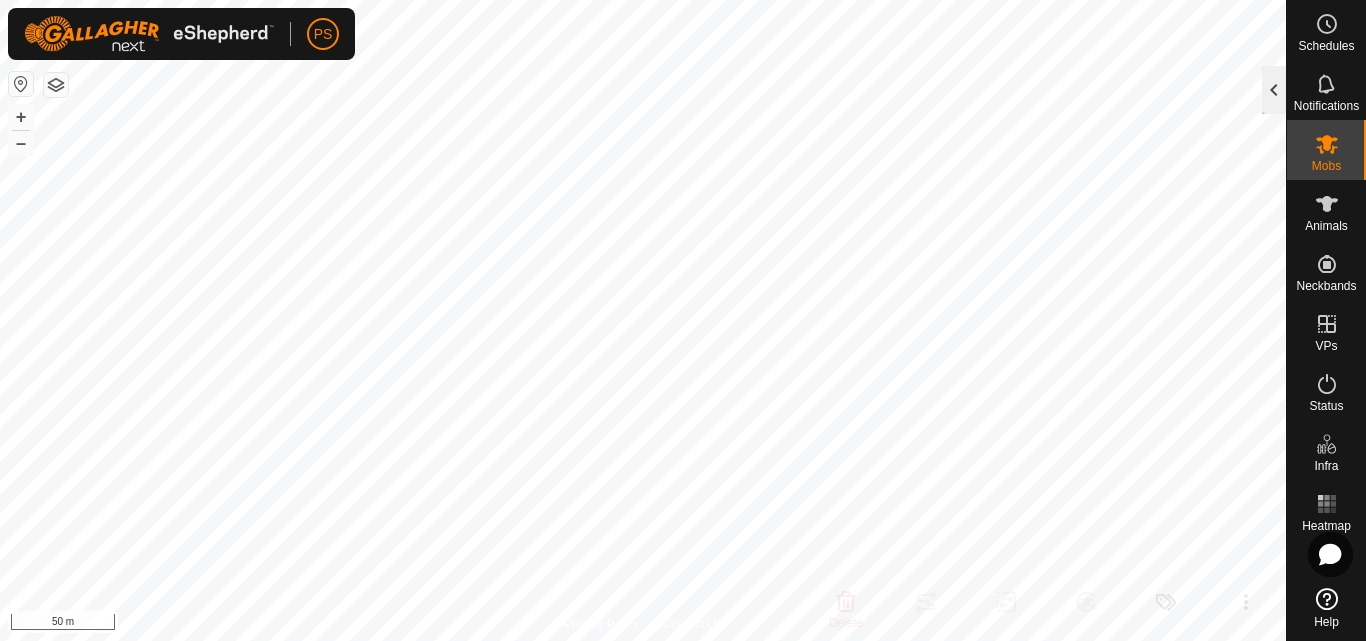click 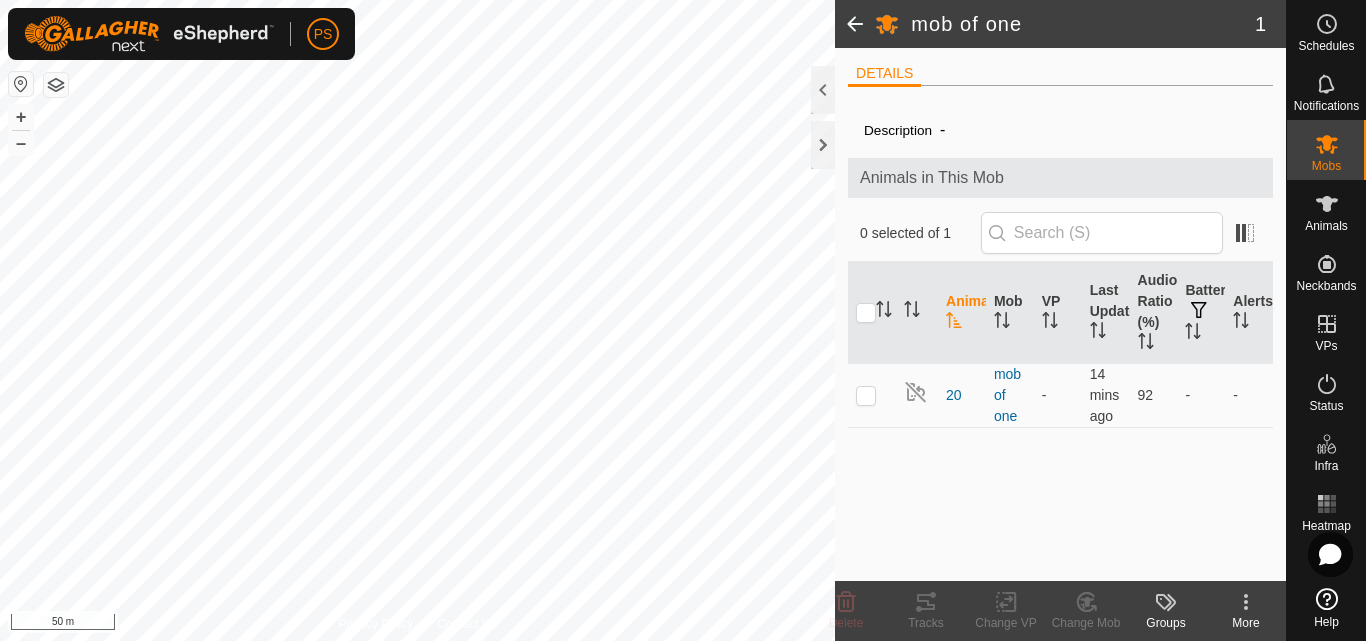 click 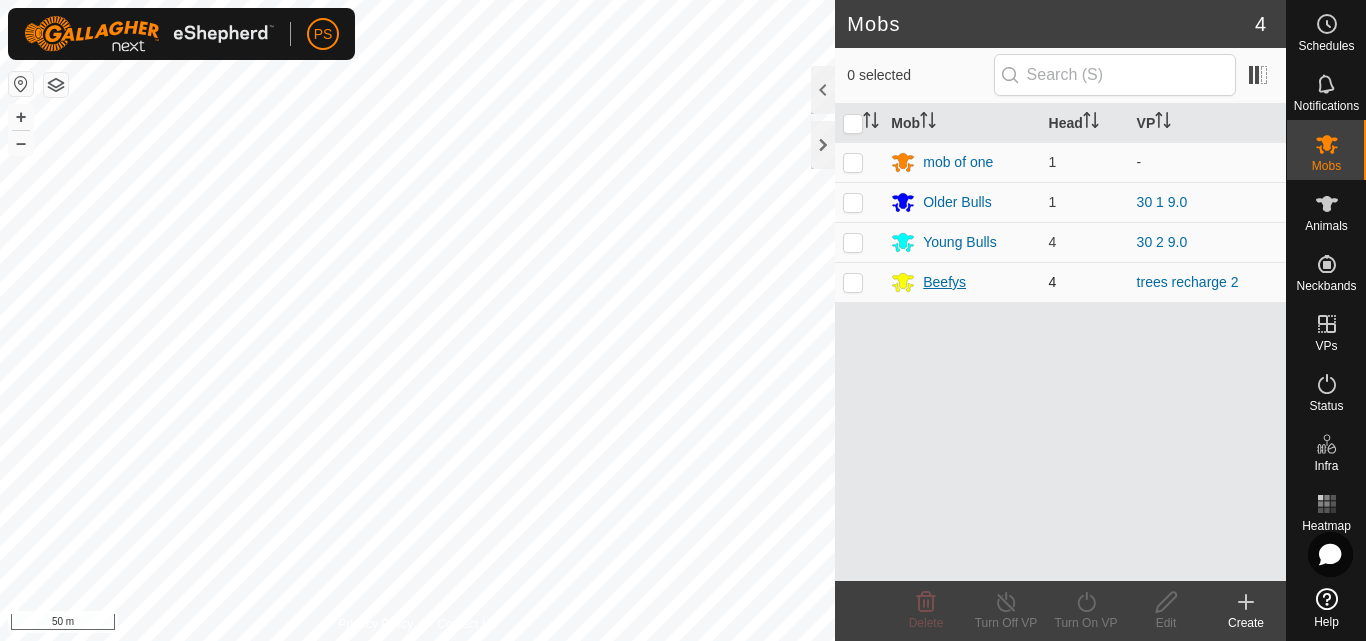 click on "Beefys" at bounding box center [944, 282] 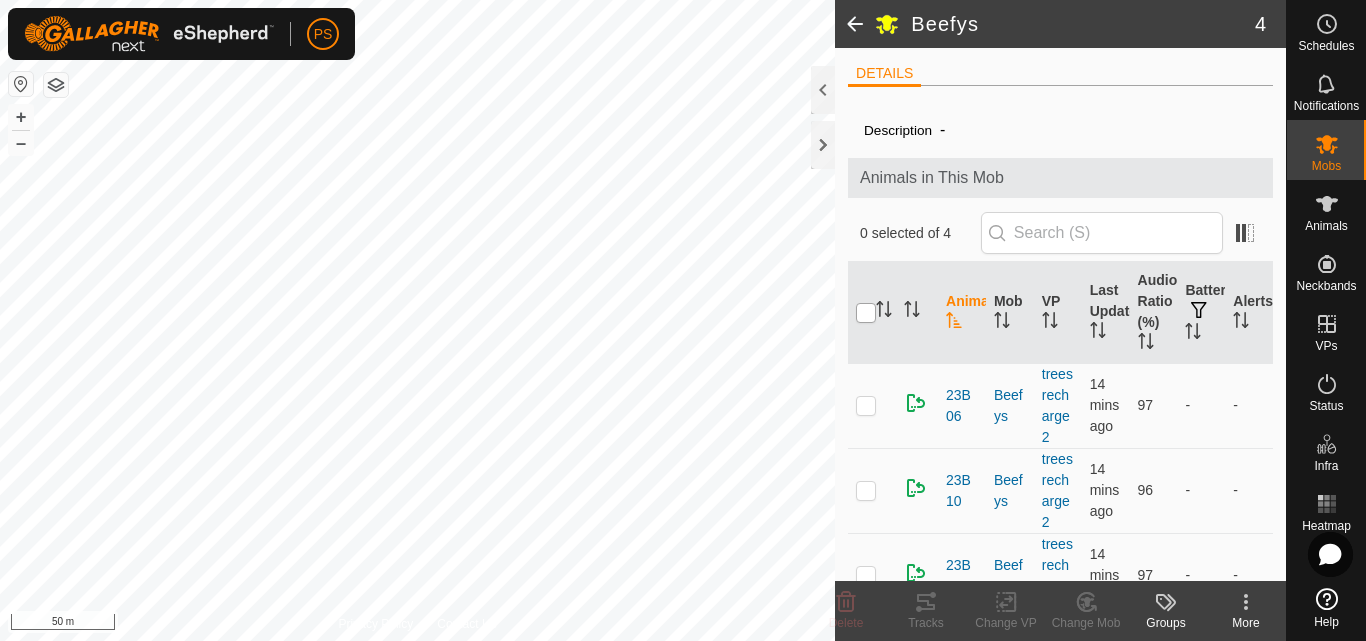 click at bounding box center [866, 313] 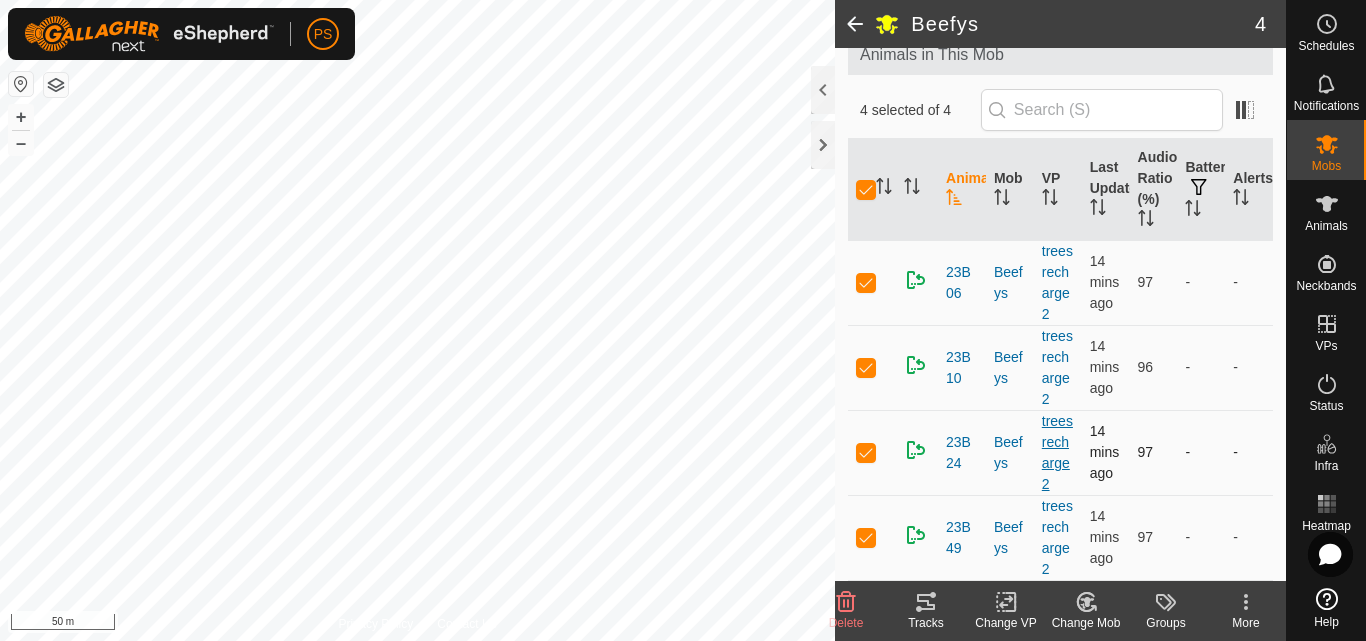scroll, scrollTop: 207, scrollLeft: 0, axis: vertical 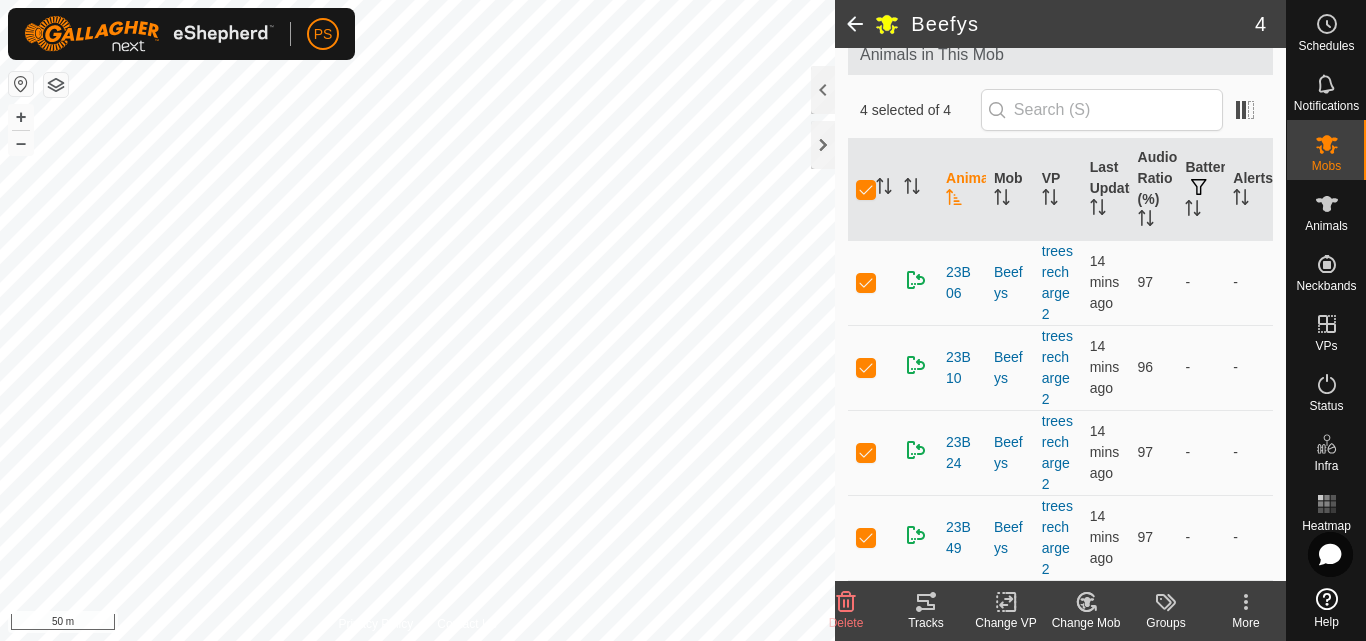 click 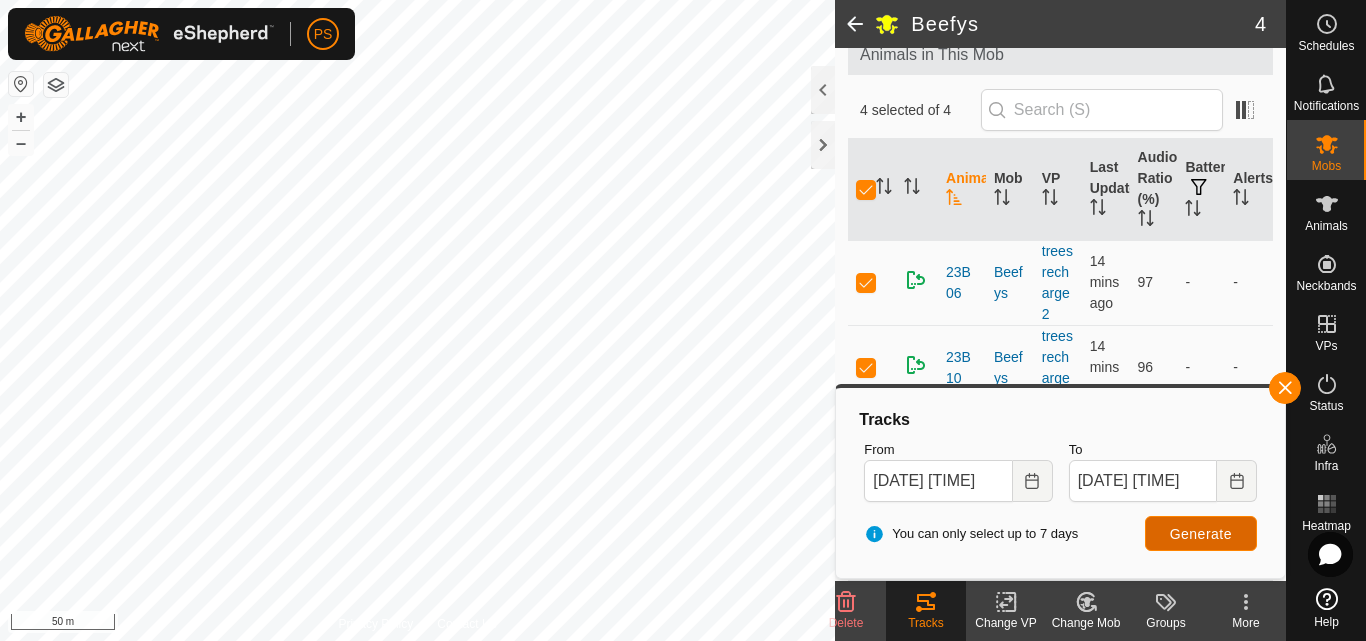 click on "Generate" at bounding box center (1201, 534) 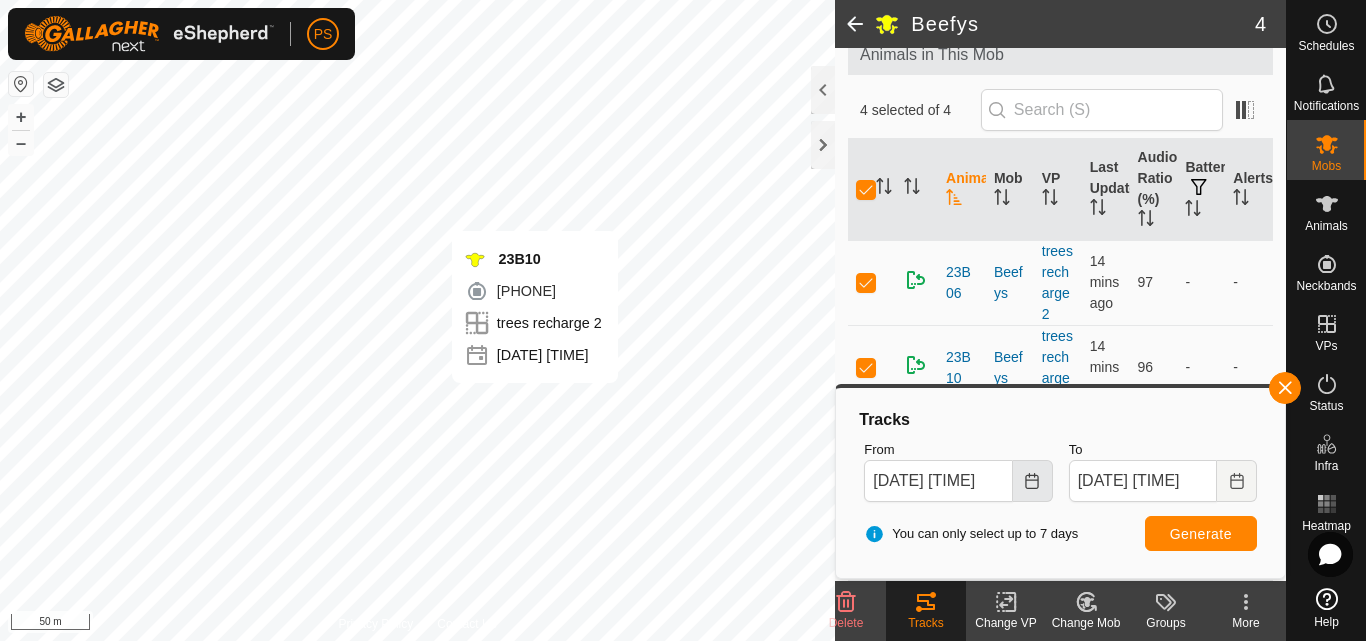 click 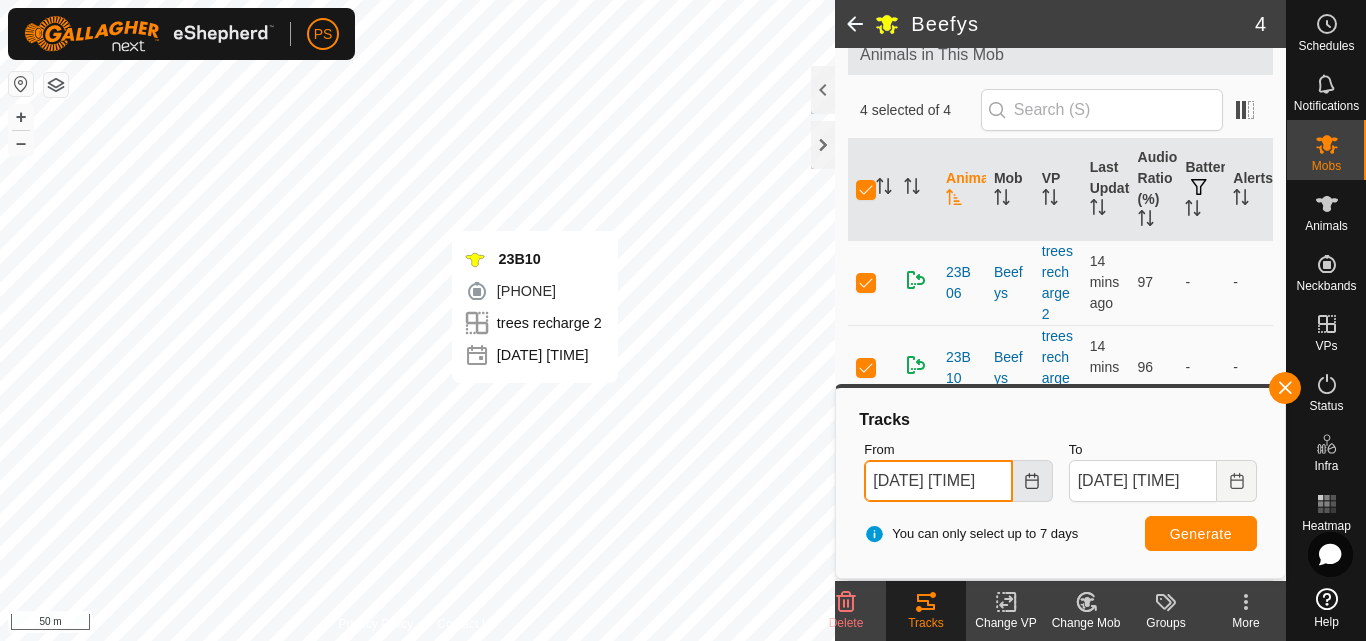 scroll, scrollTop: 0, scrollLeft: 9, axis: horizontal 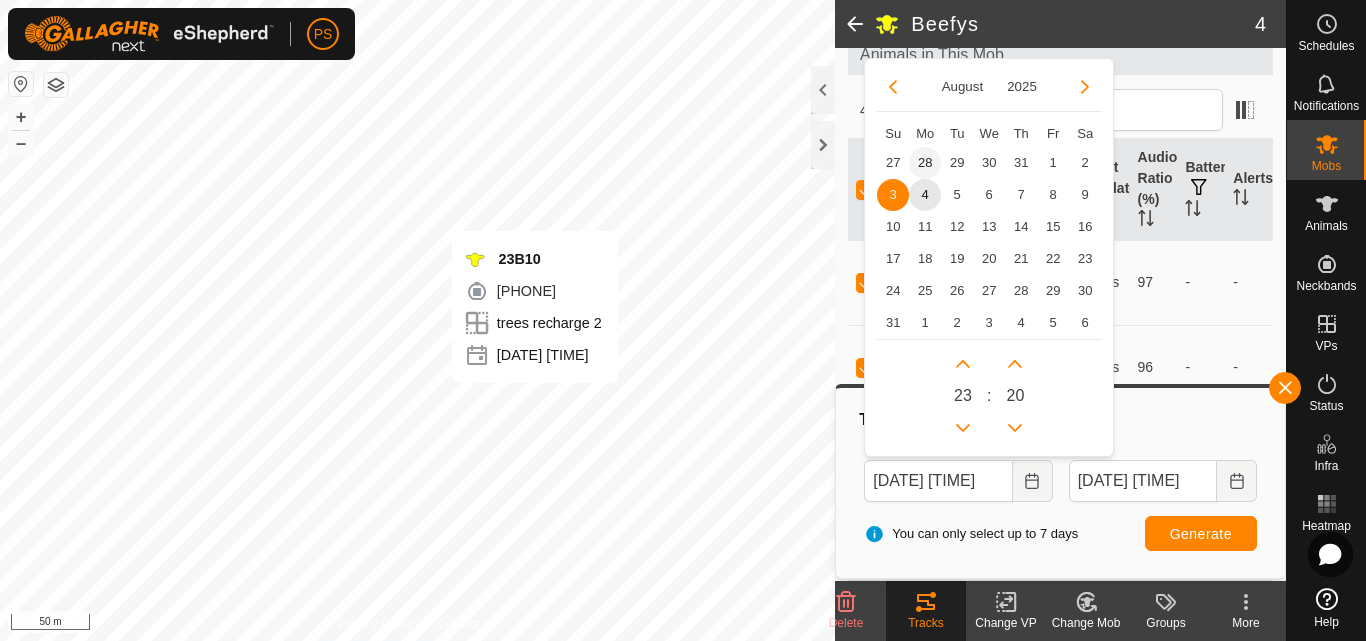 click on "28" at bounding box center (925, 163) 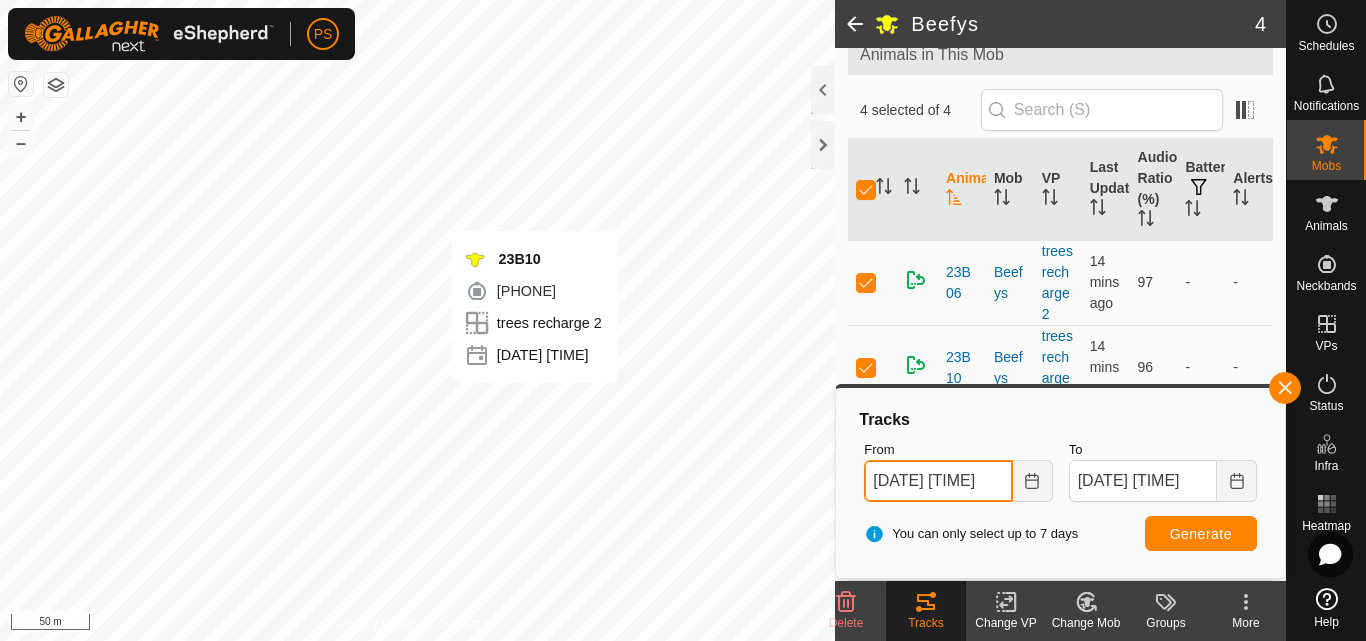 scroll, scrollTop: 0, scrollLeft: 1, axis: horizontal 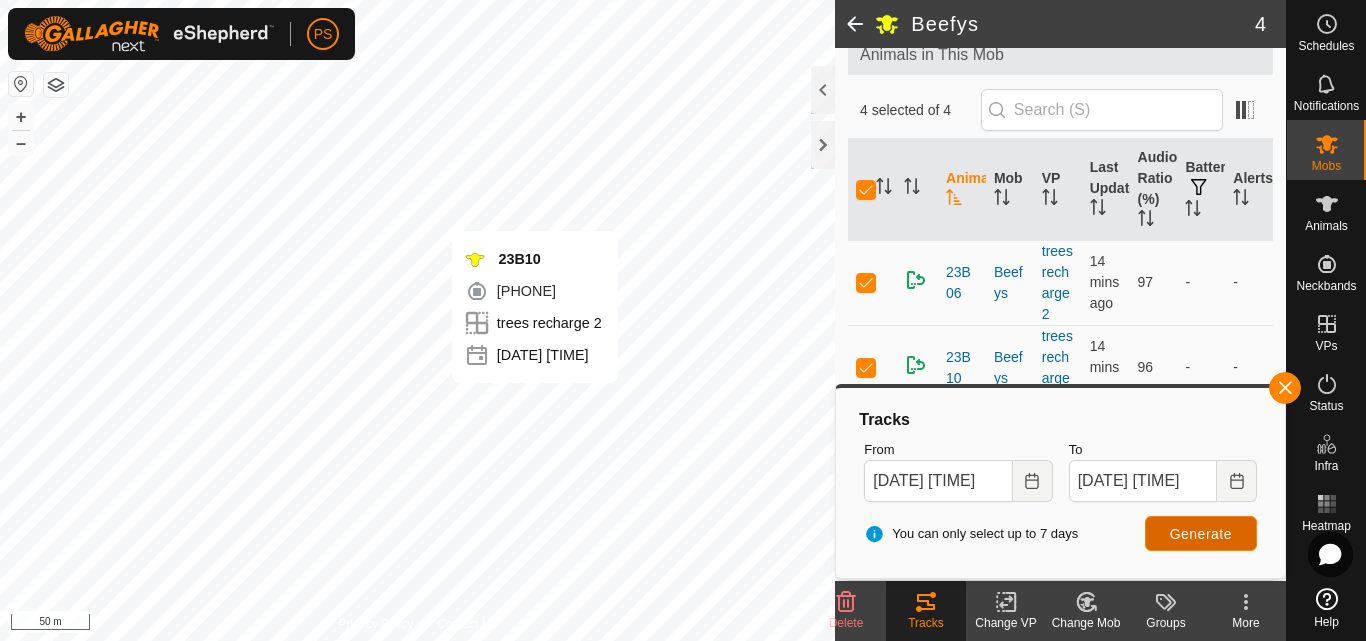 click on "Generate" at bounding box center [1201, 534] 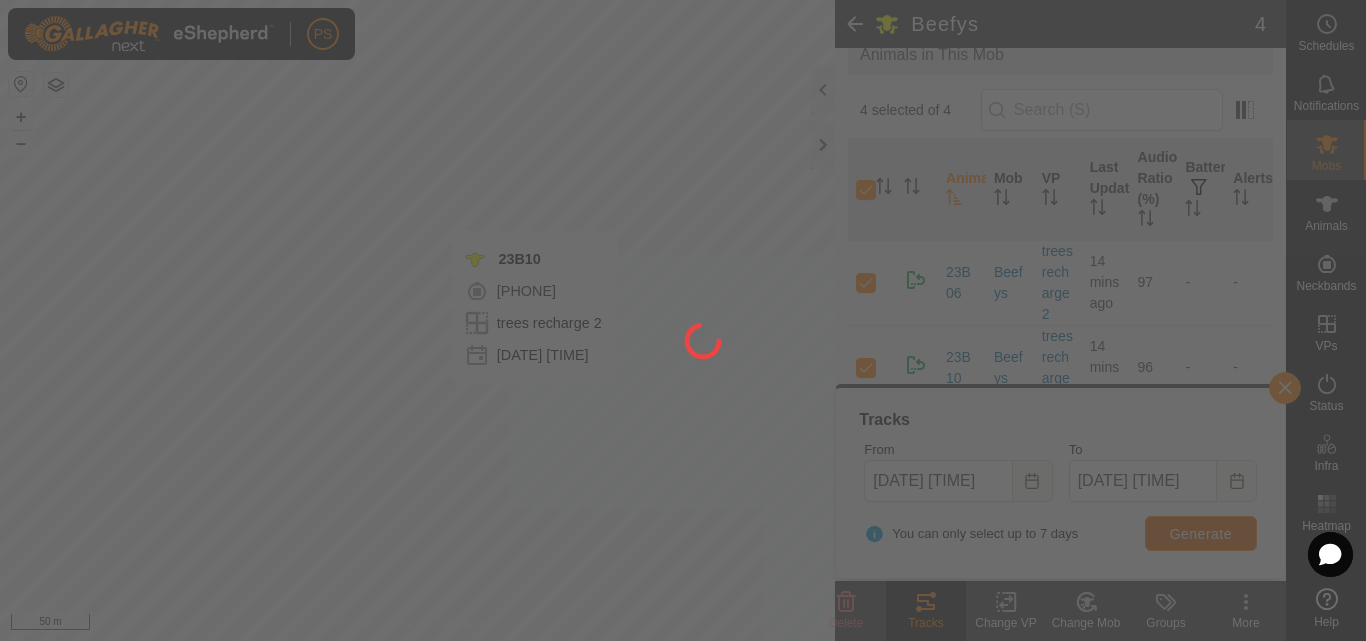 scroll, scrollTop: 0, scrollLeft: 0, axis: both 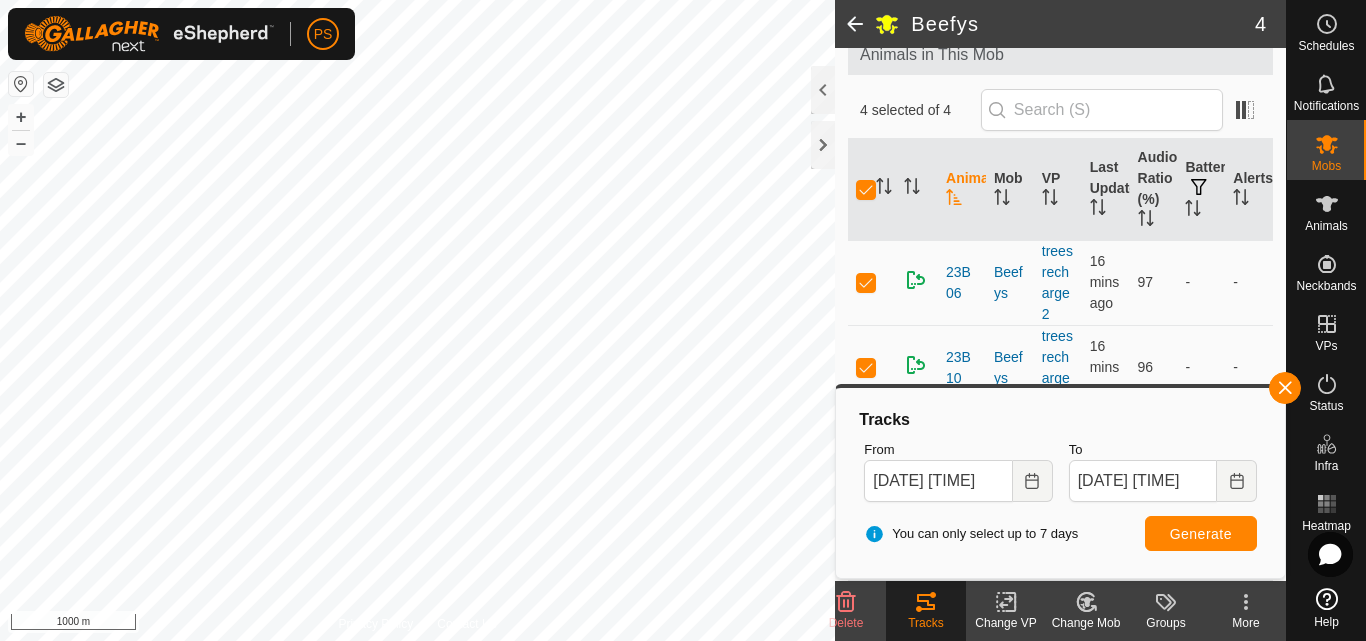 click at bounding box center [21, 84] 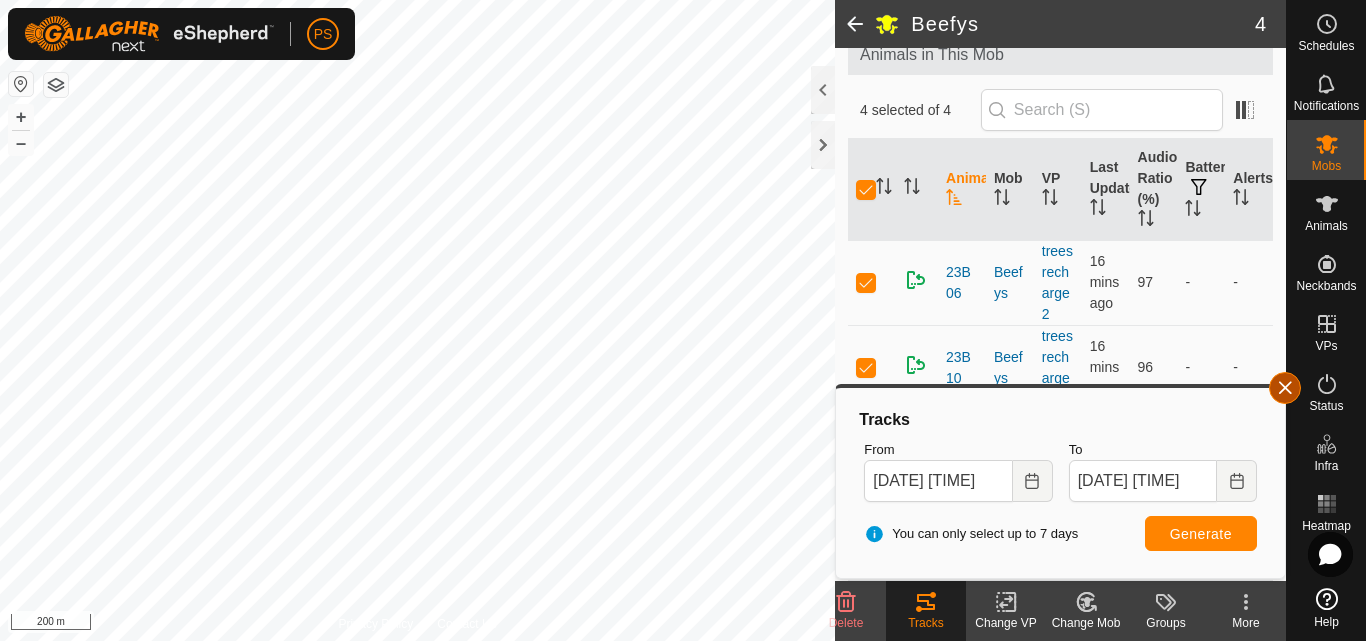 click at bounding box center [1285, 388] 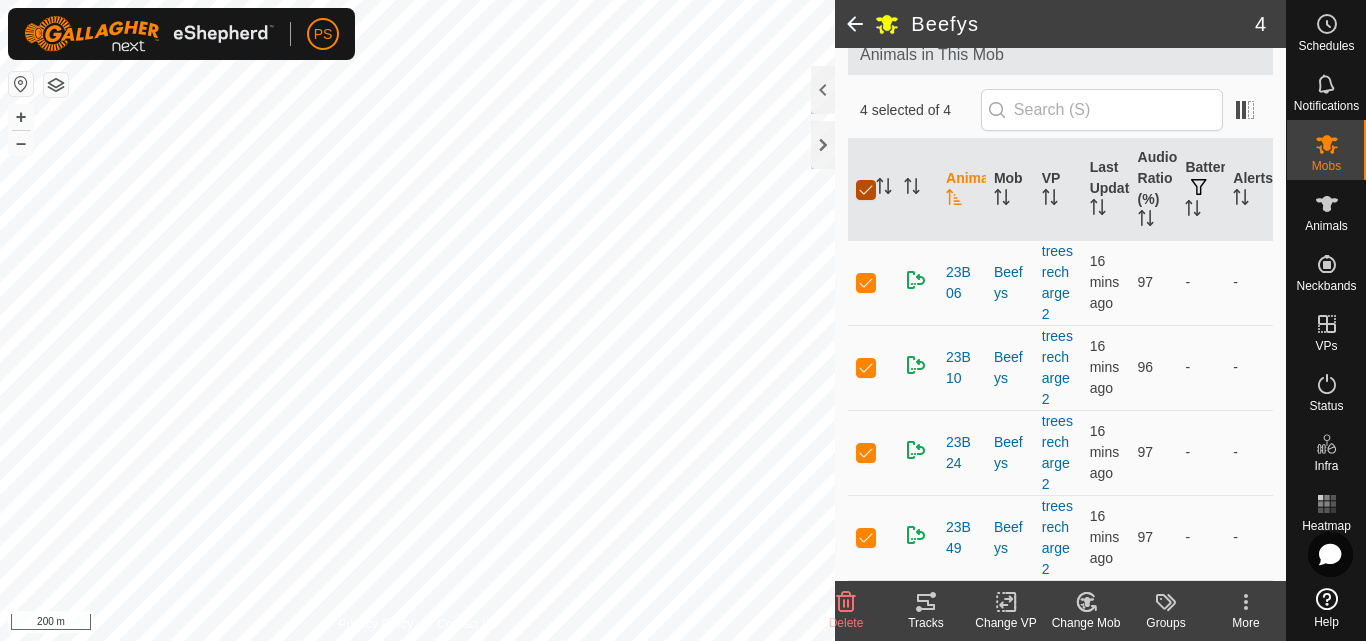 click at bounding box center (866, 190) 